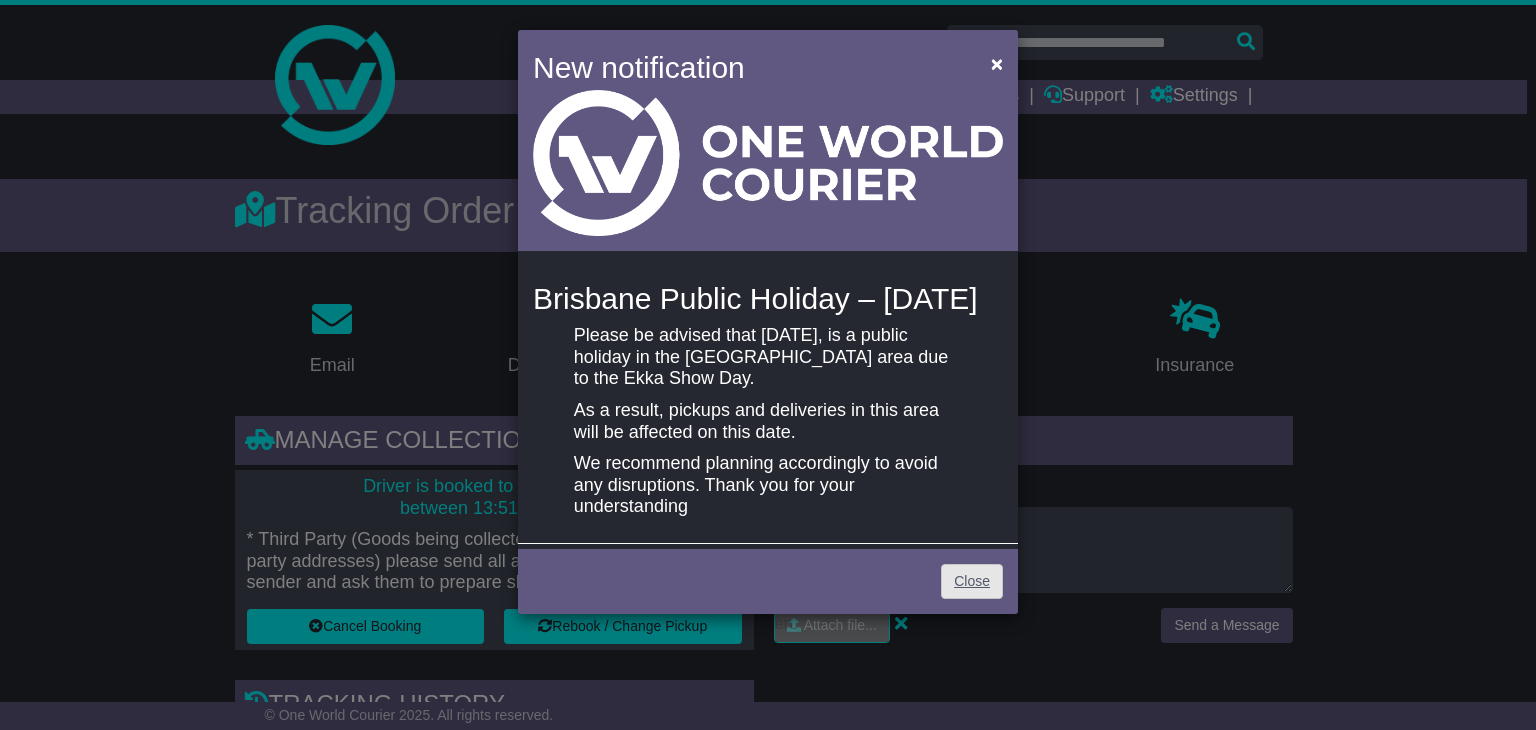 scroll, scrollTop: 0, scrollLeft: 0, axis: both 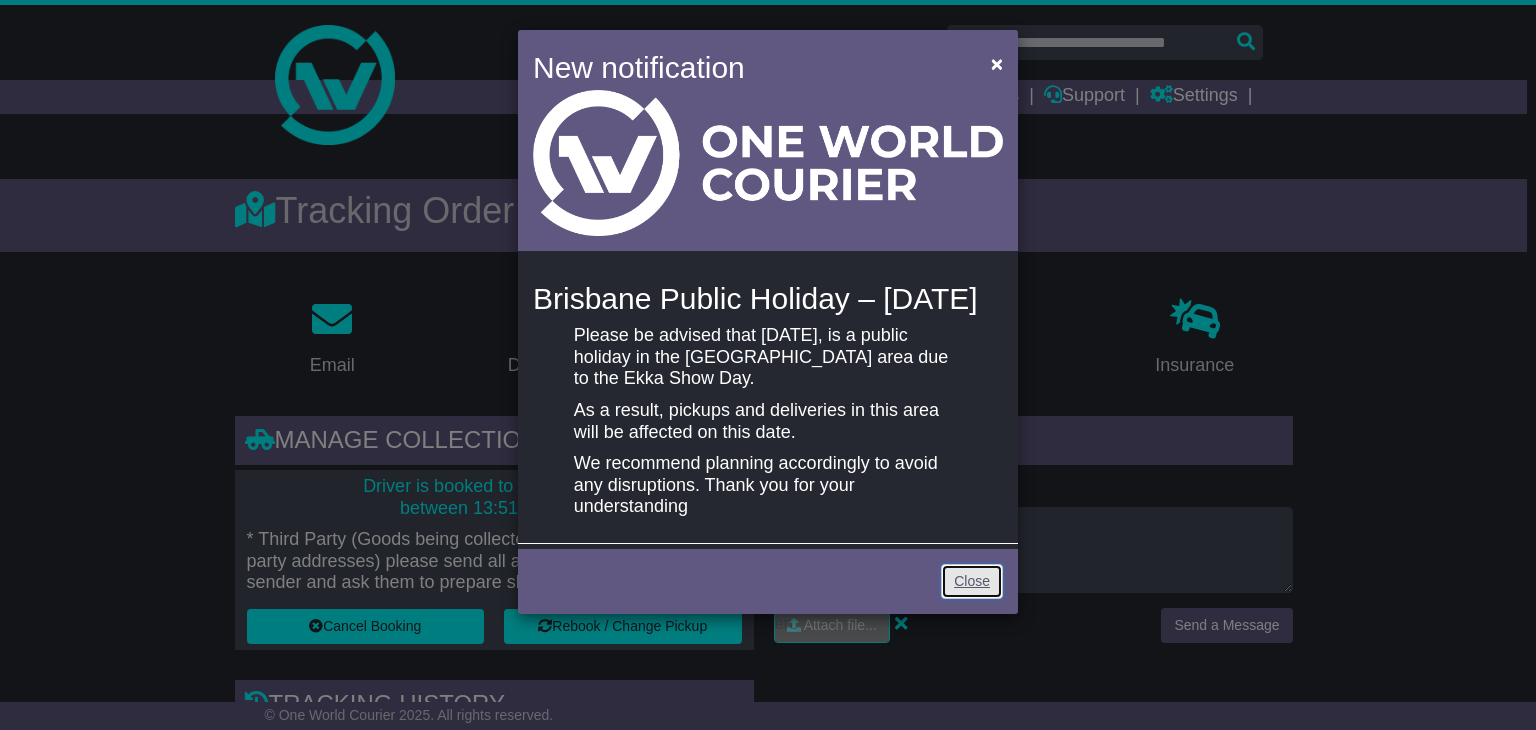 click on "Close" at bounding box center [972, 581] 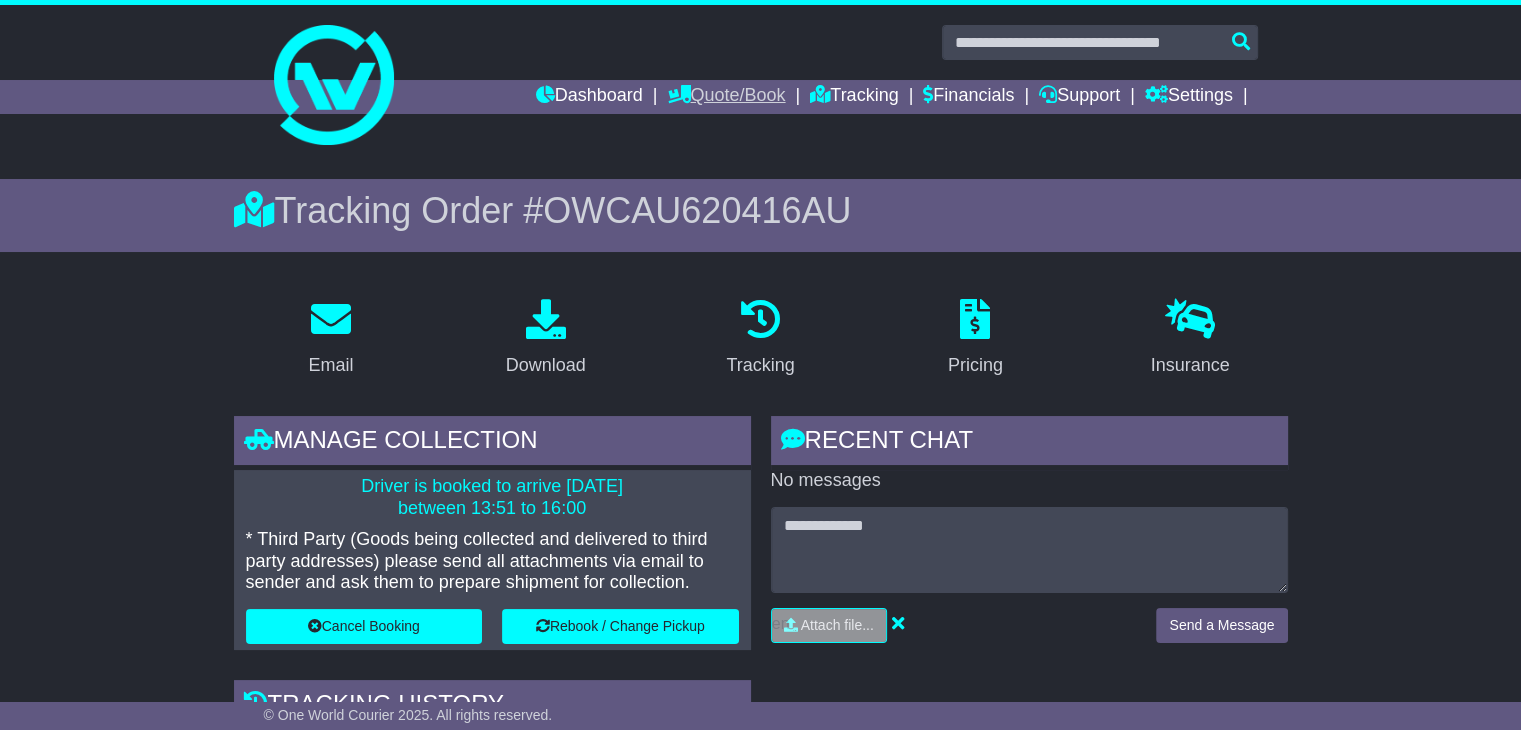 click on "Quote/Book" at bounding box center (726, 97) 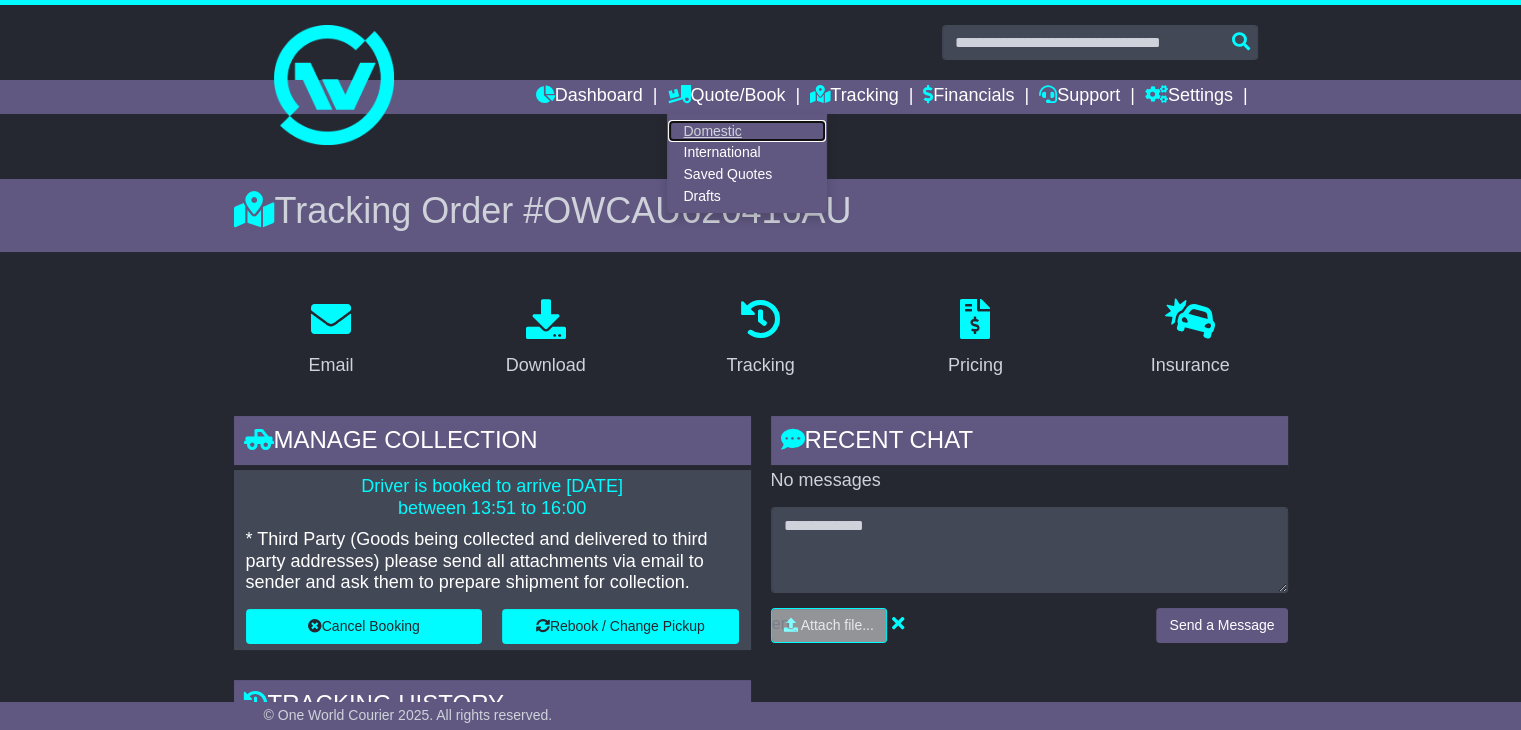 click on "Domestic" at bounding box center [747, 131] 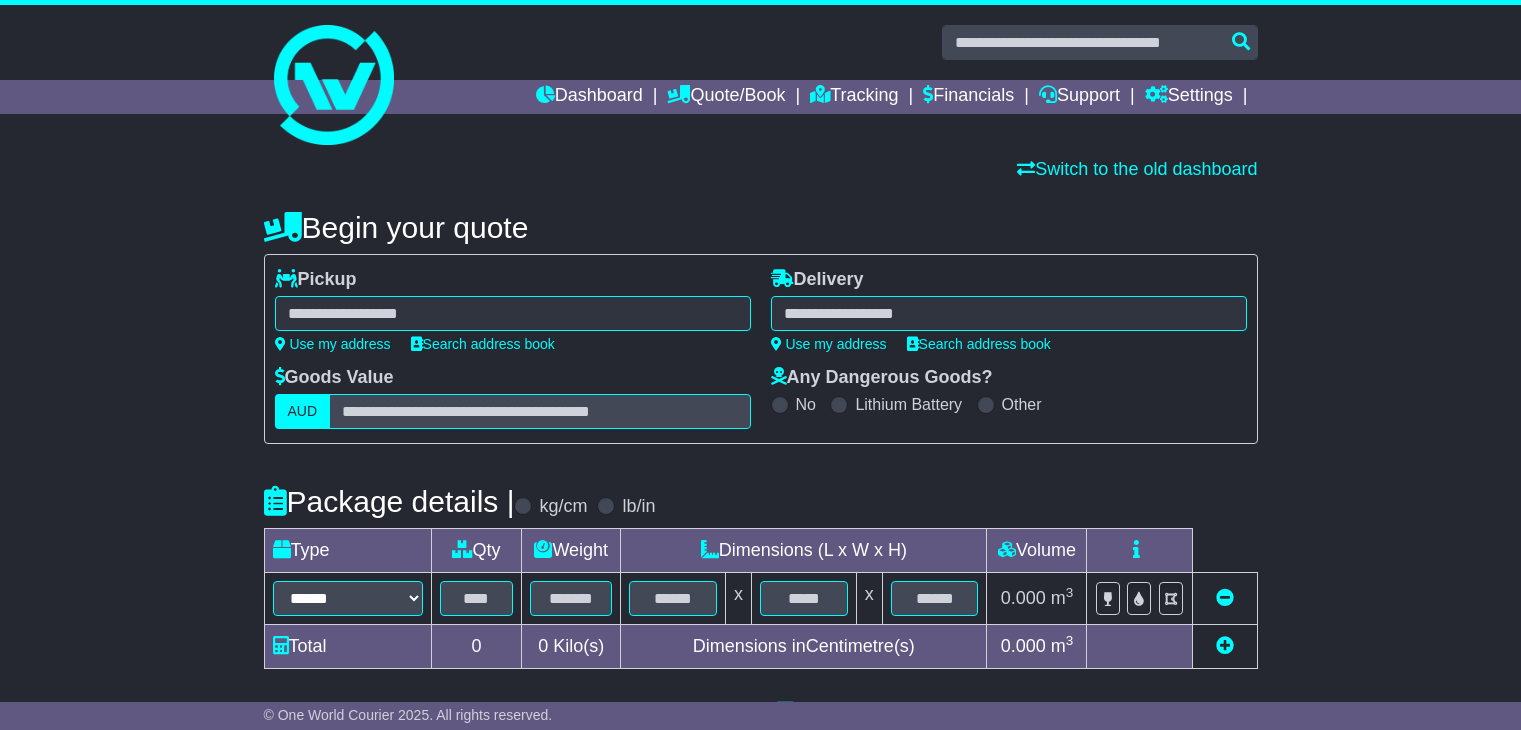 scroll, scrollTop: 0, scrollLeft: 0, axis: both 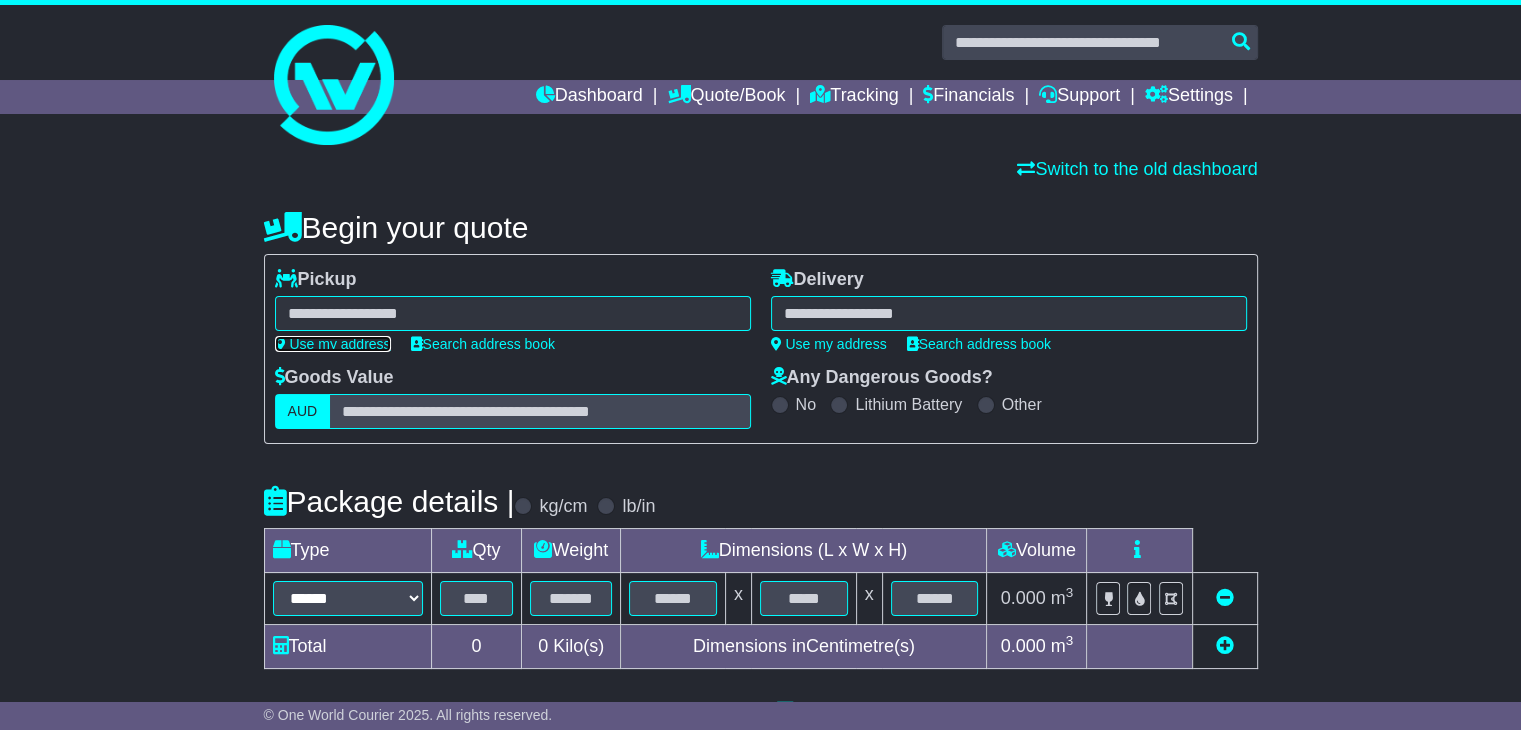 click on "Use my address" at bounding box center (333, 344) 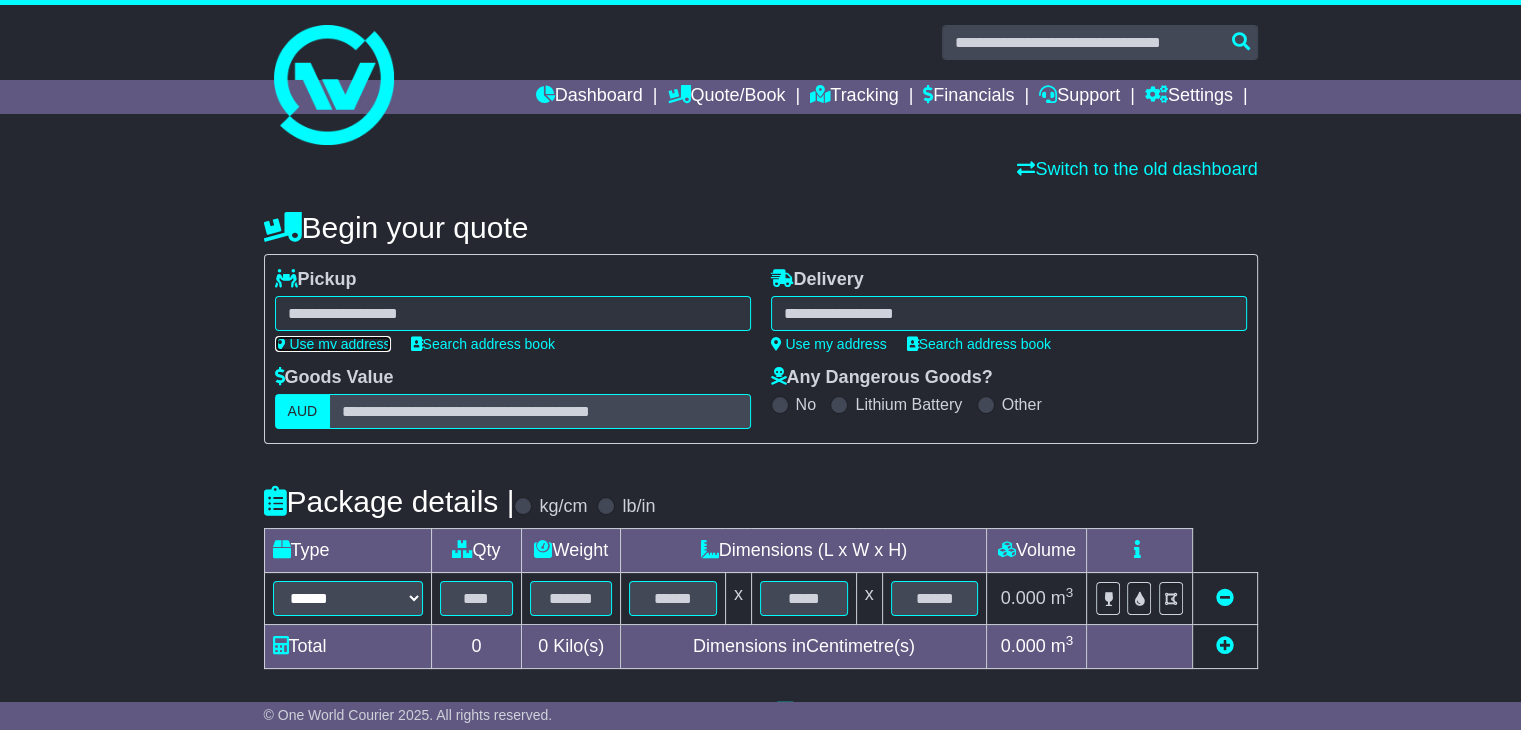 type on "**********" 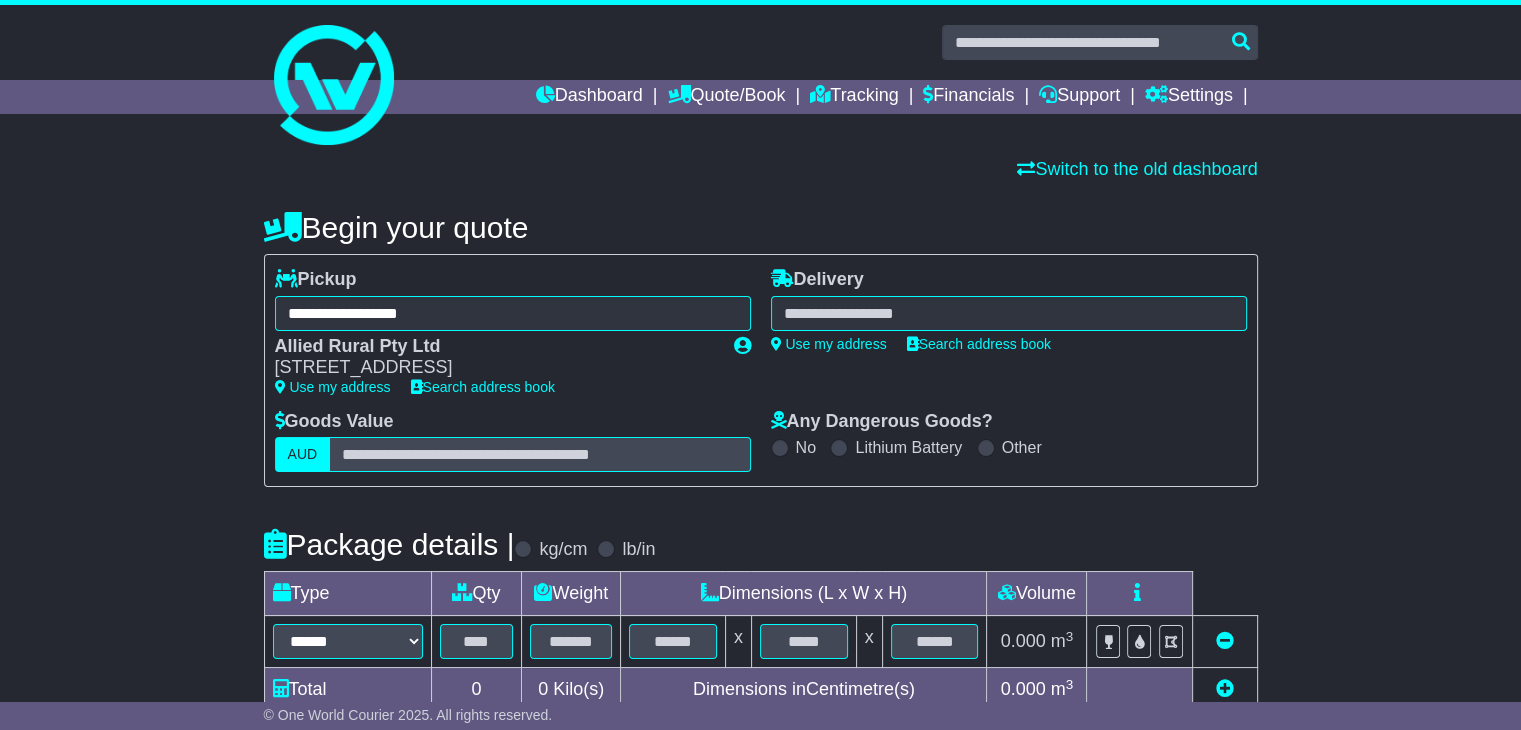 click at bounding box center (1009, 313) 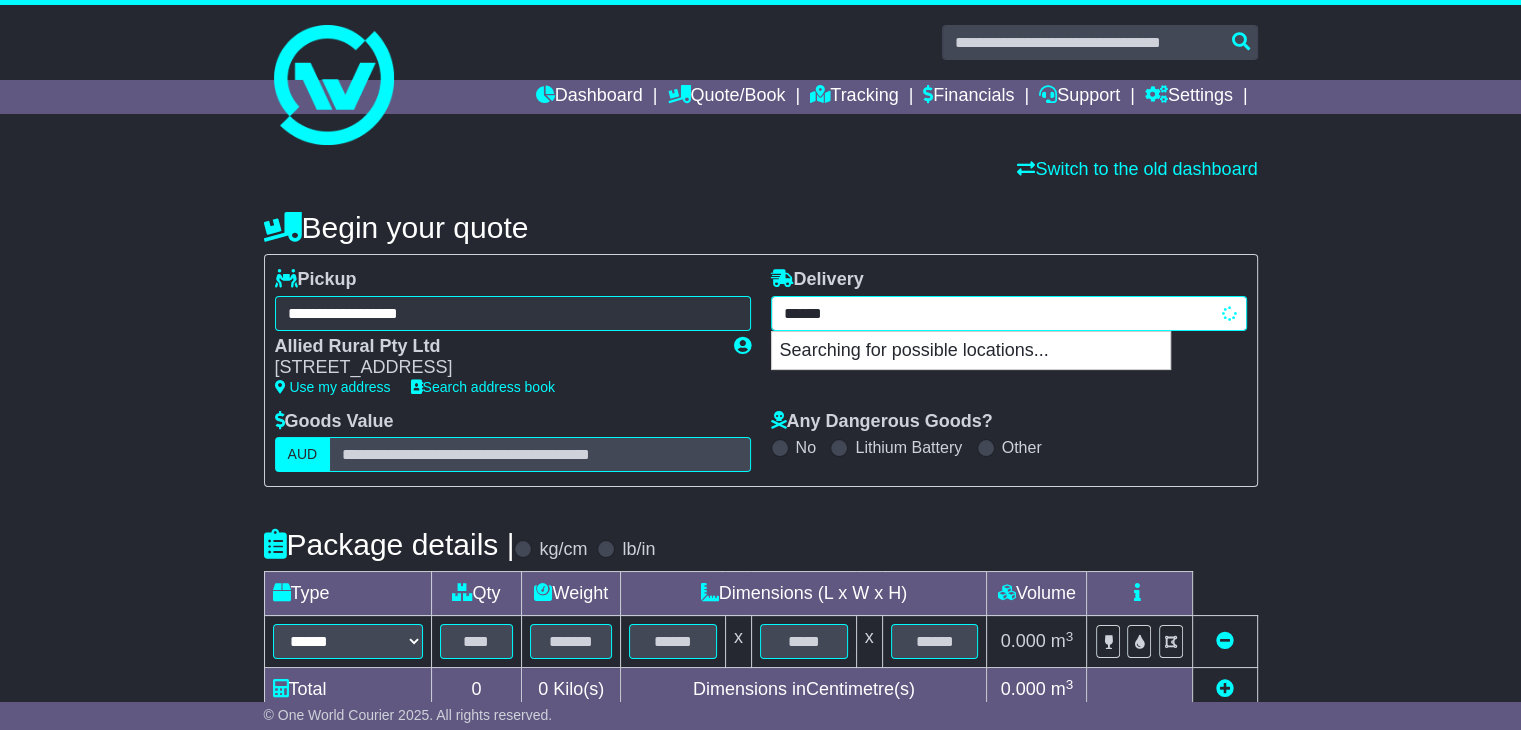 type on "*******" 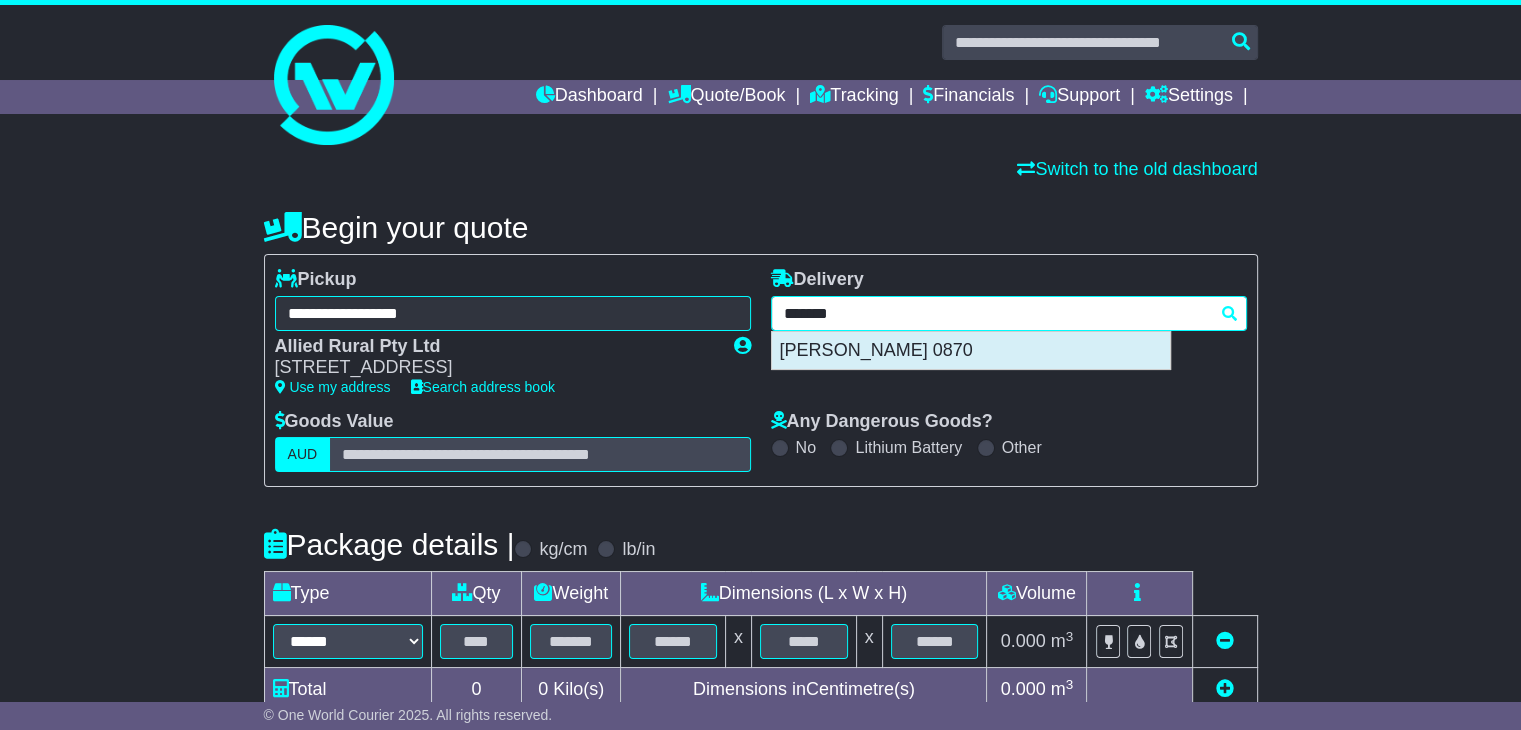 click on "CICCONE 0870" at bounding box center (971, 351) 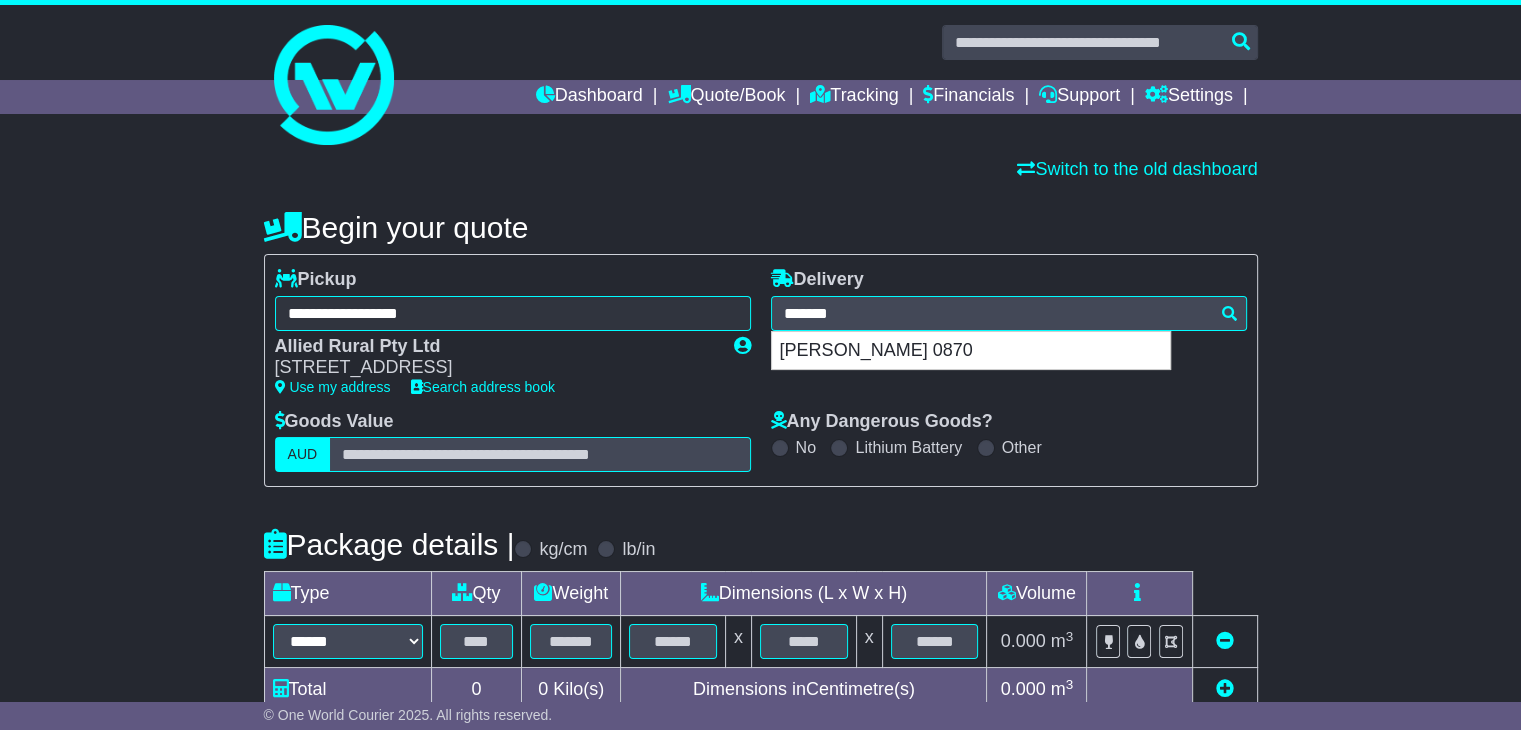 type on "**********" 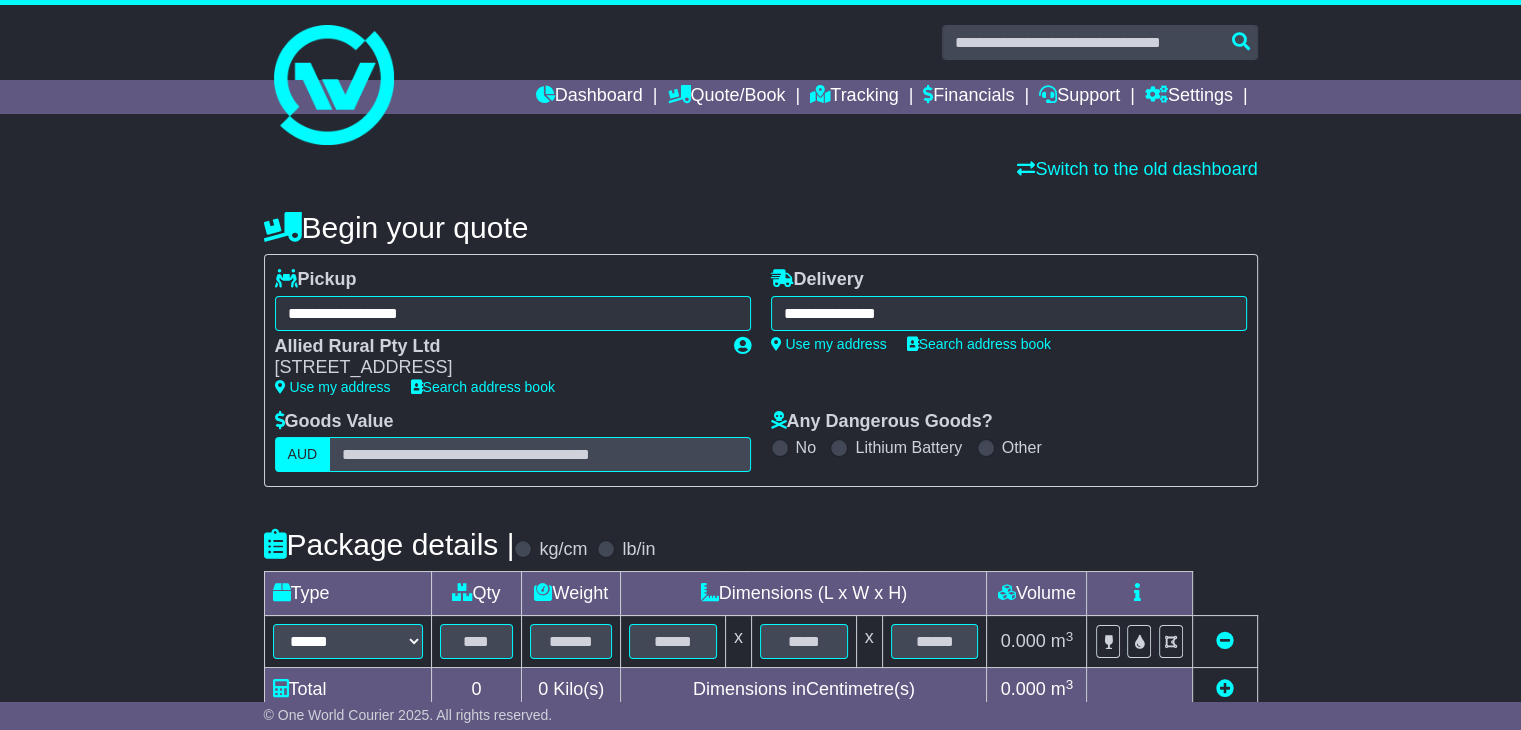 scroll, scrollTop: 368, scrollLeft: 0, axis: vertical 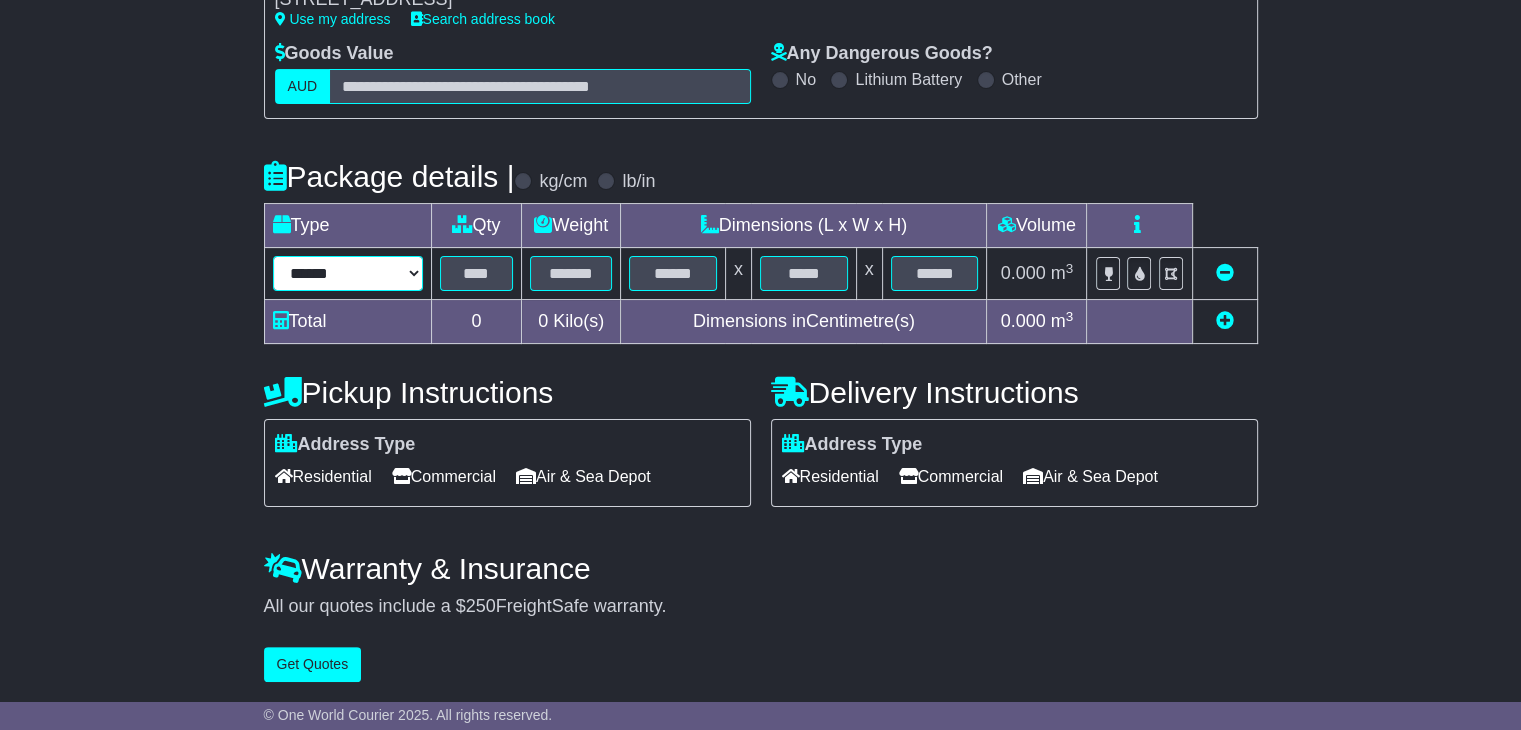 click on "****** ****** *** ******** ***** **** **** ****** *** *******" at bounding box center [348, 273] 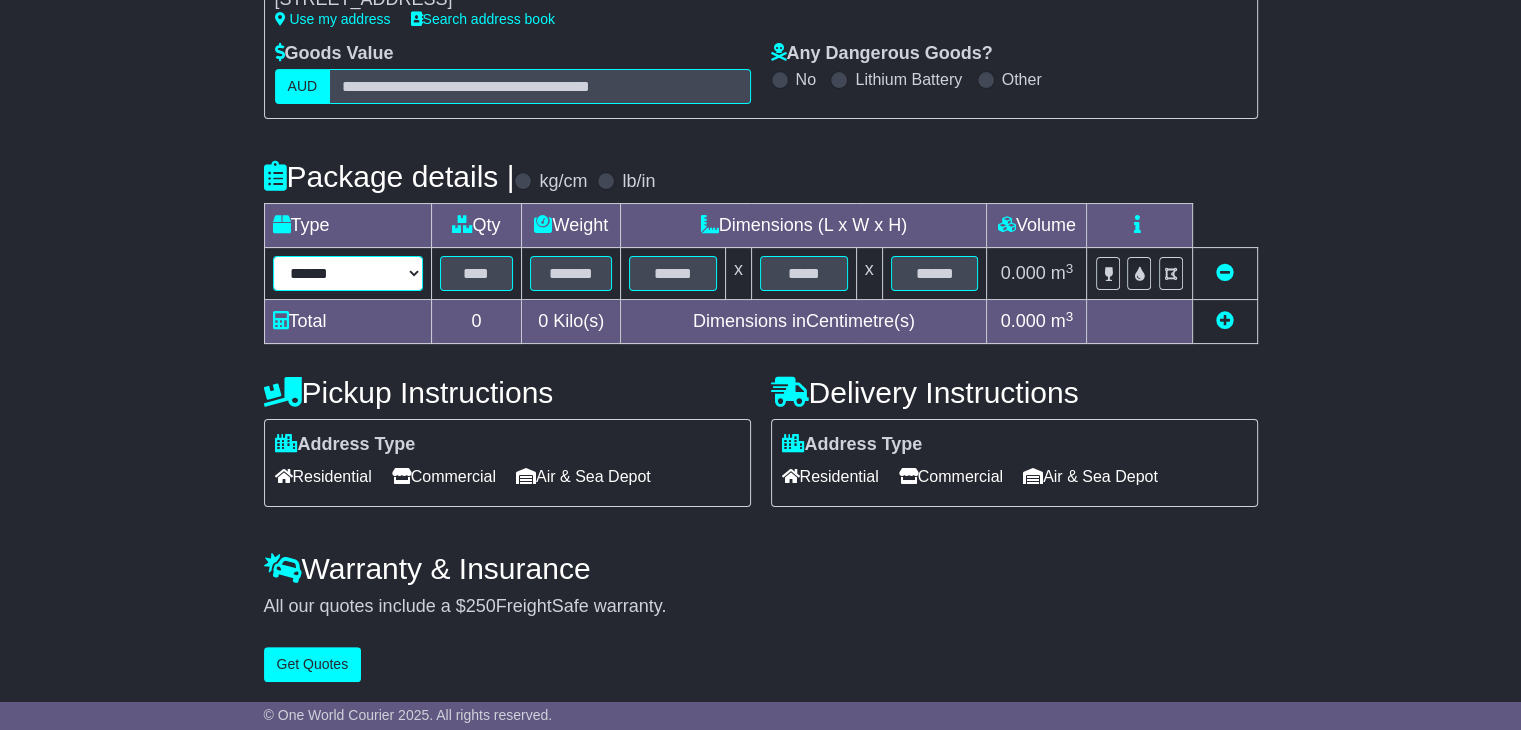 select on "*****" 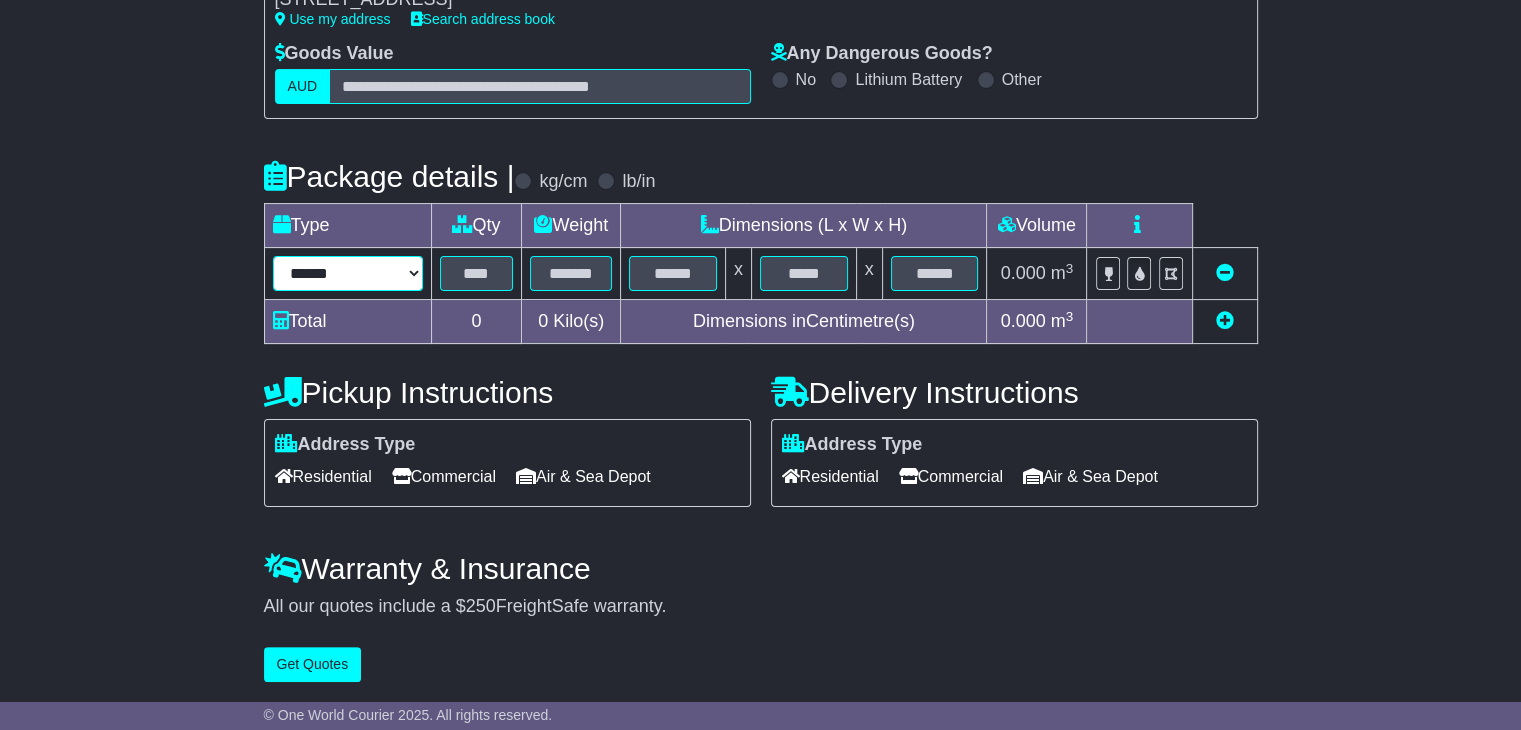 click on "****** ****** *** ******** ***** **** **** ****** *** *******" at bounding box center [348, 273] 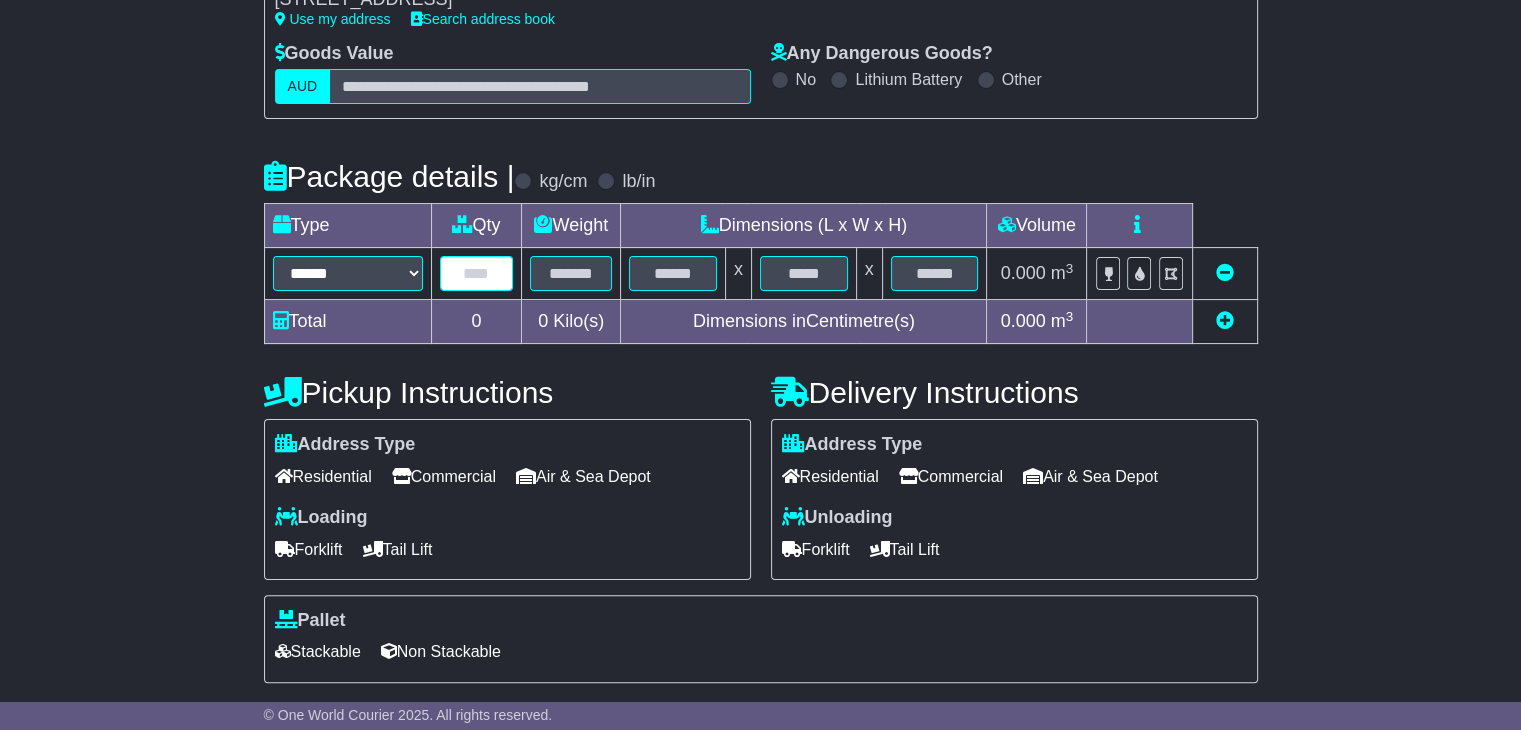 click at bounding box center (477, 273) 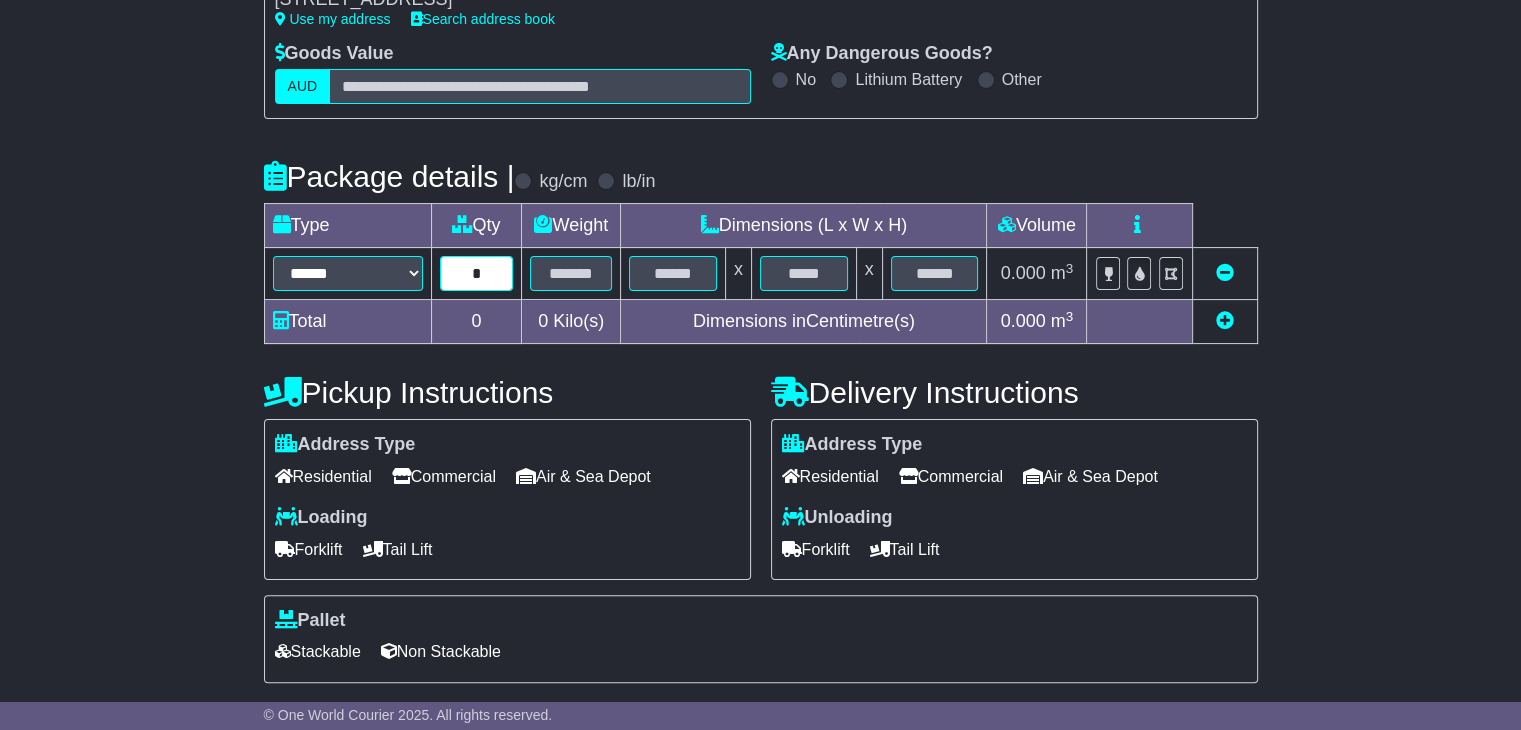 type on "*" 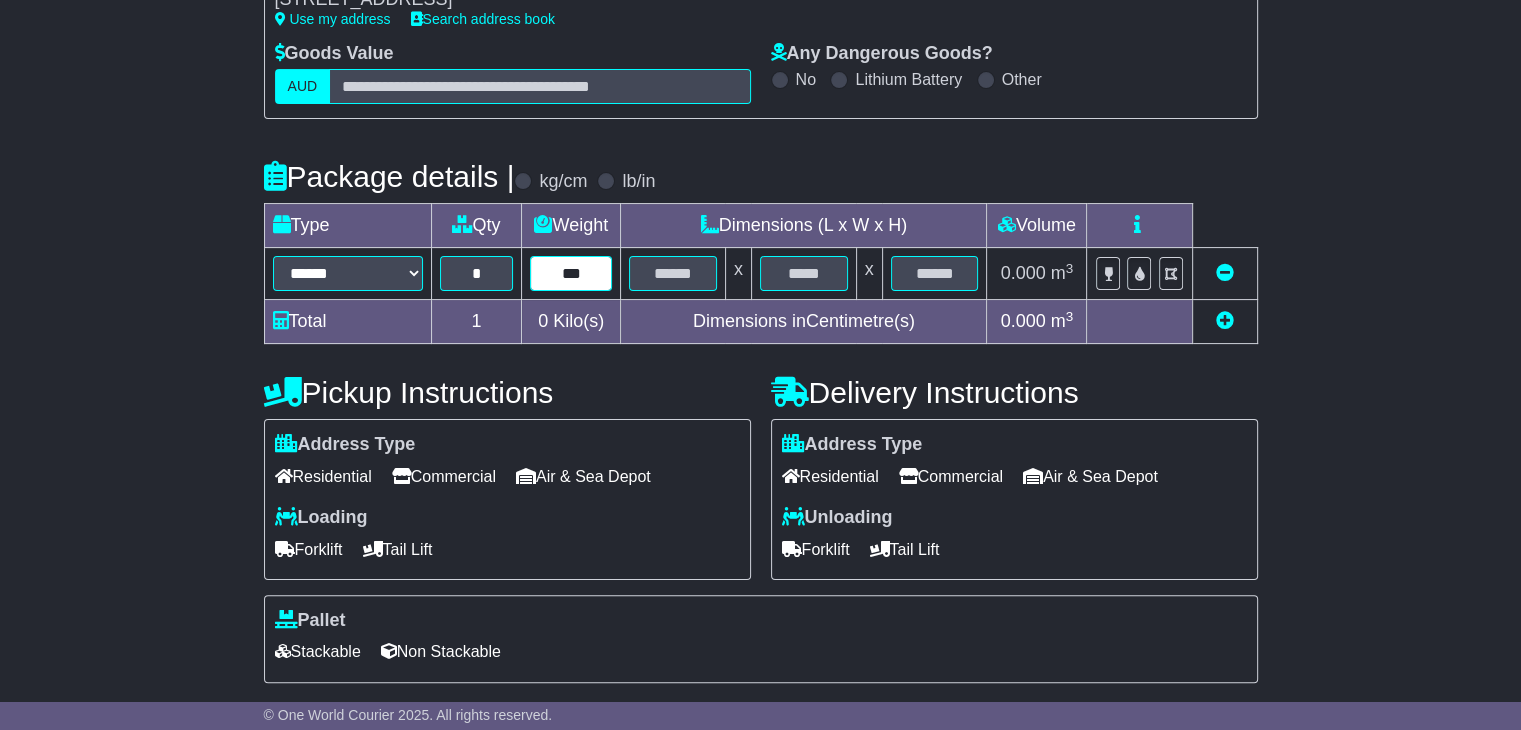 type on "***" 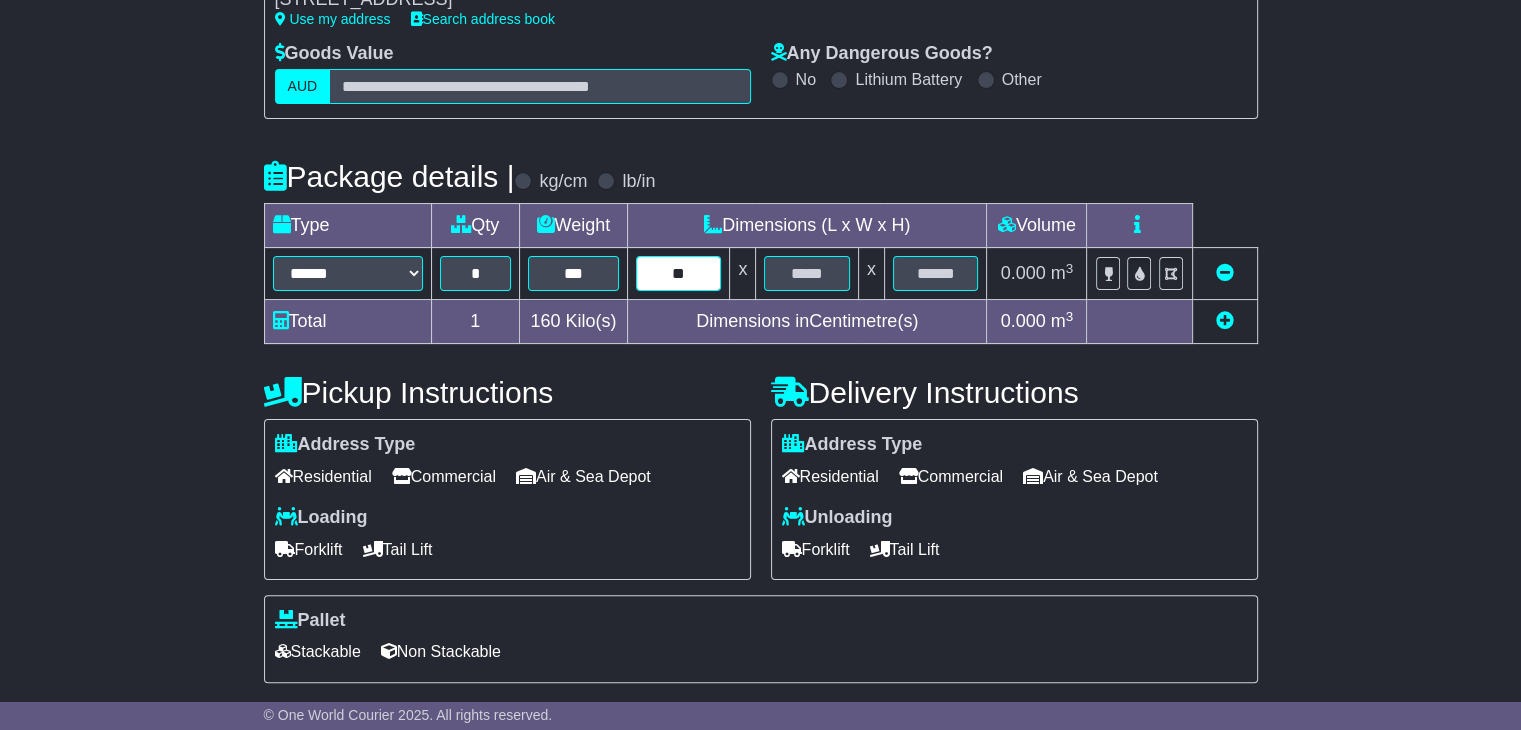 type on "**" 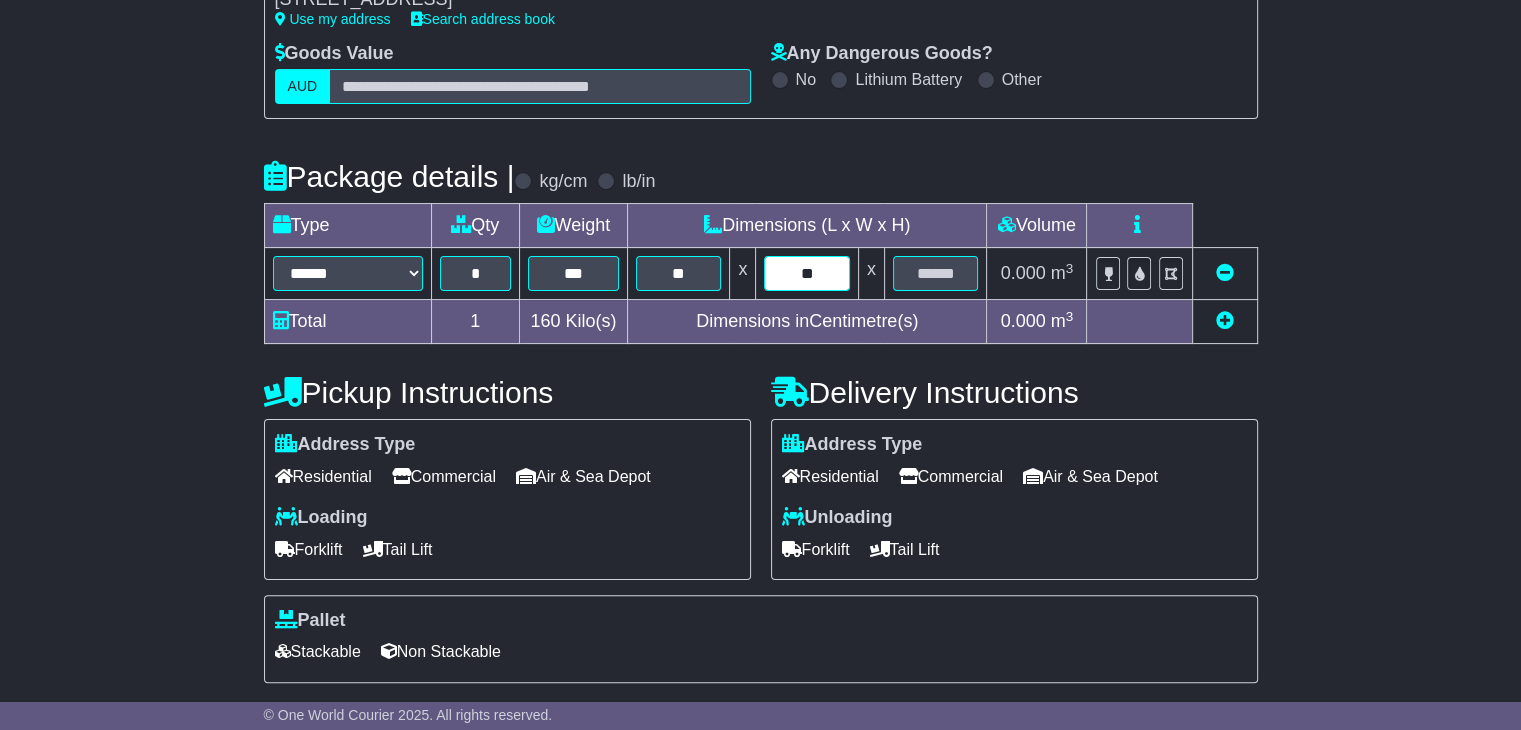 type on "**" 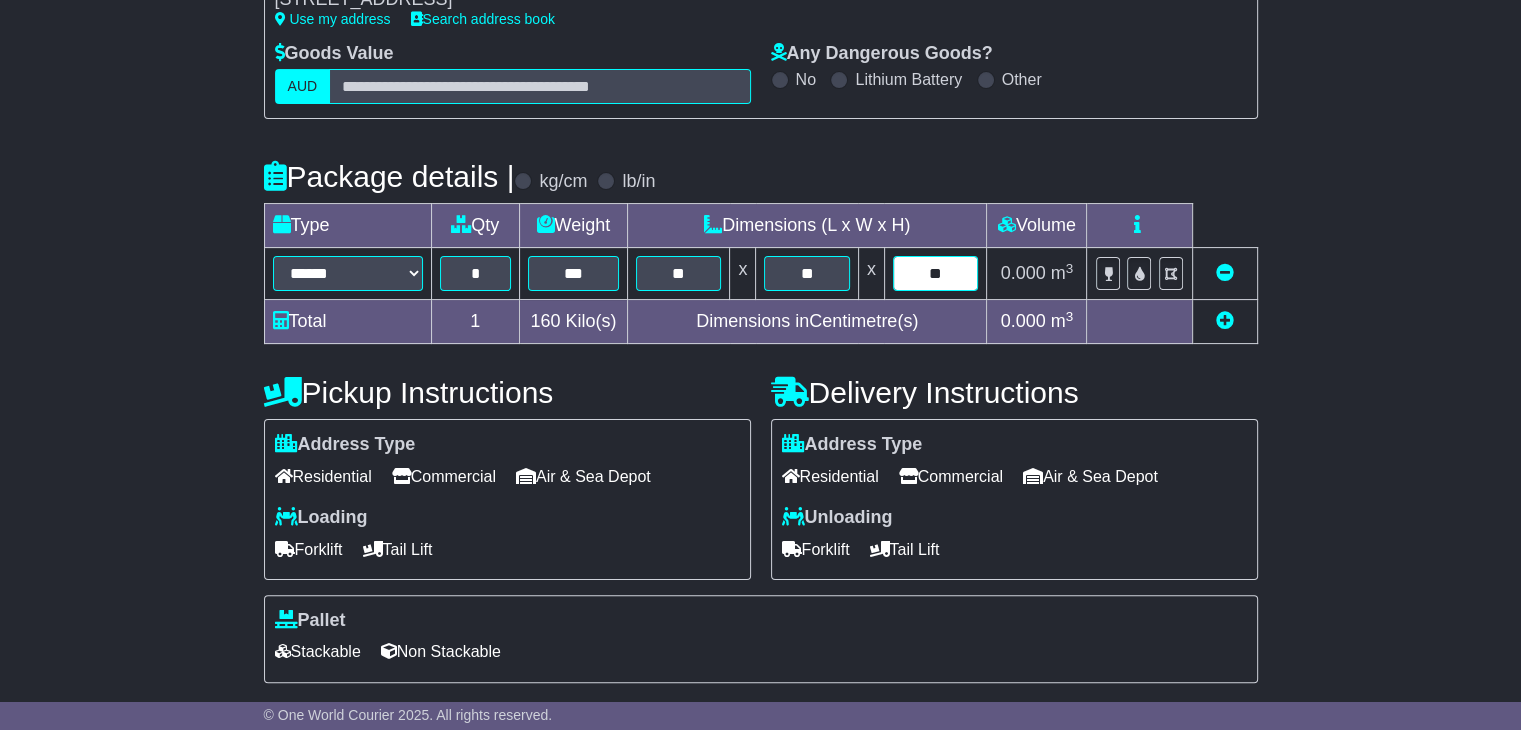 type on "**" 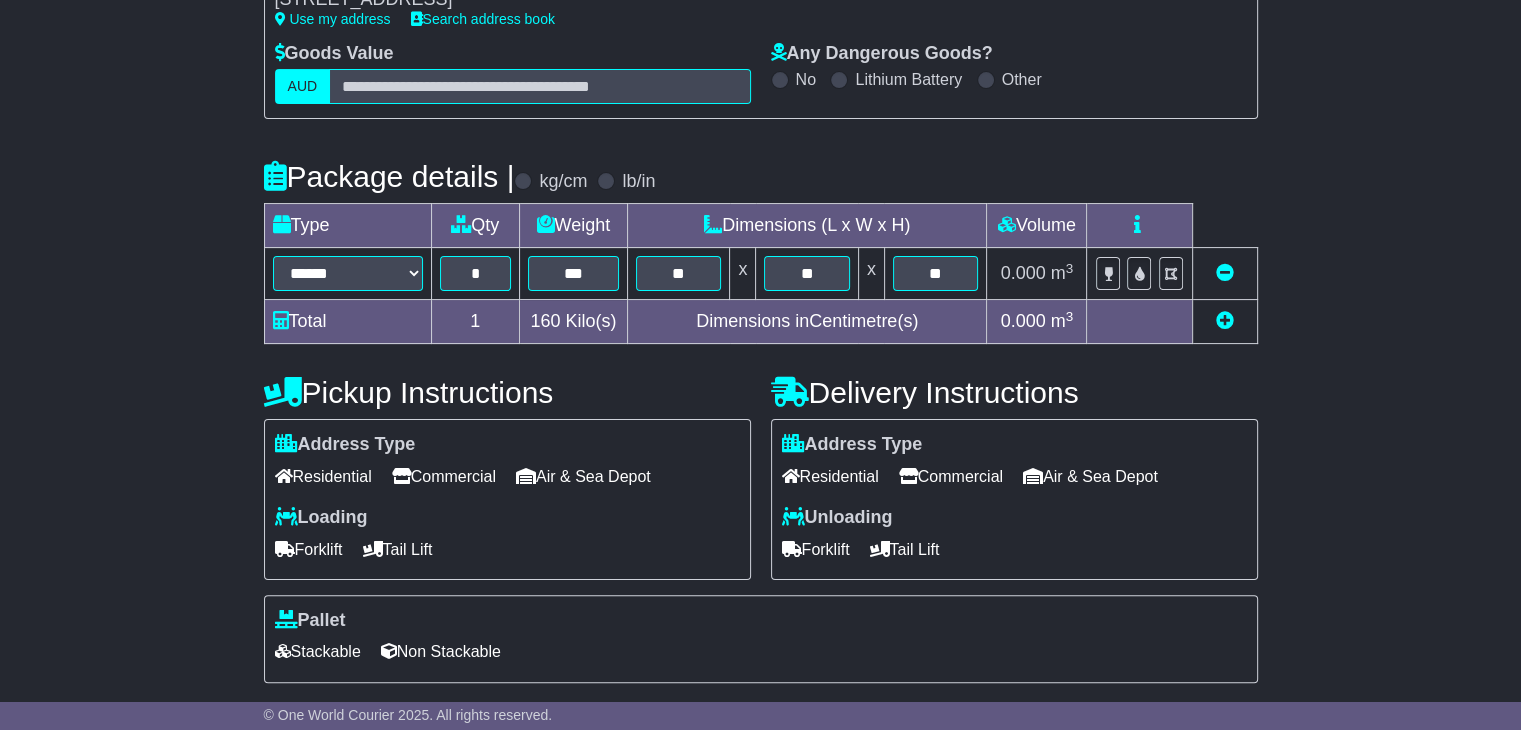 click on "Commercial" at bounding box center (951, 476) 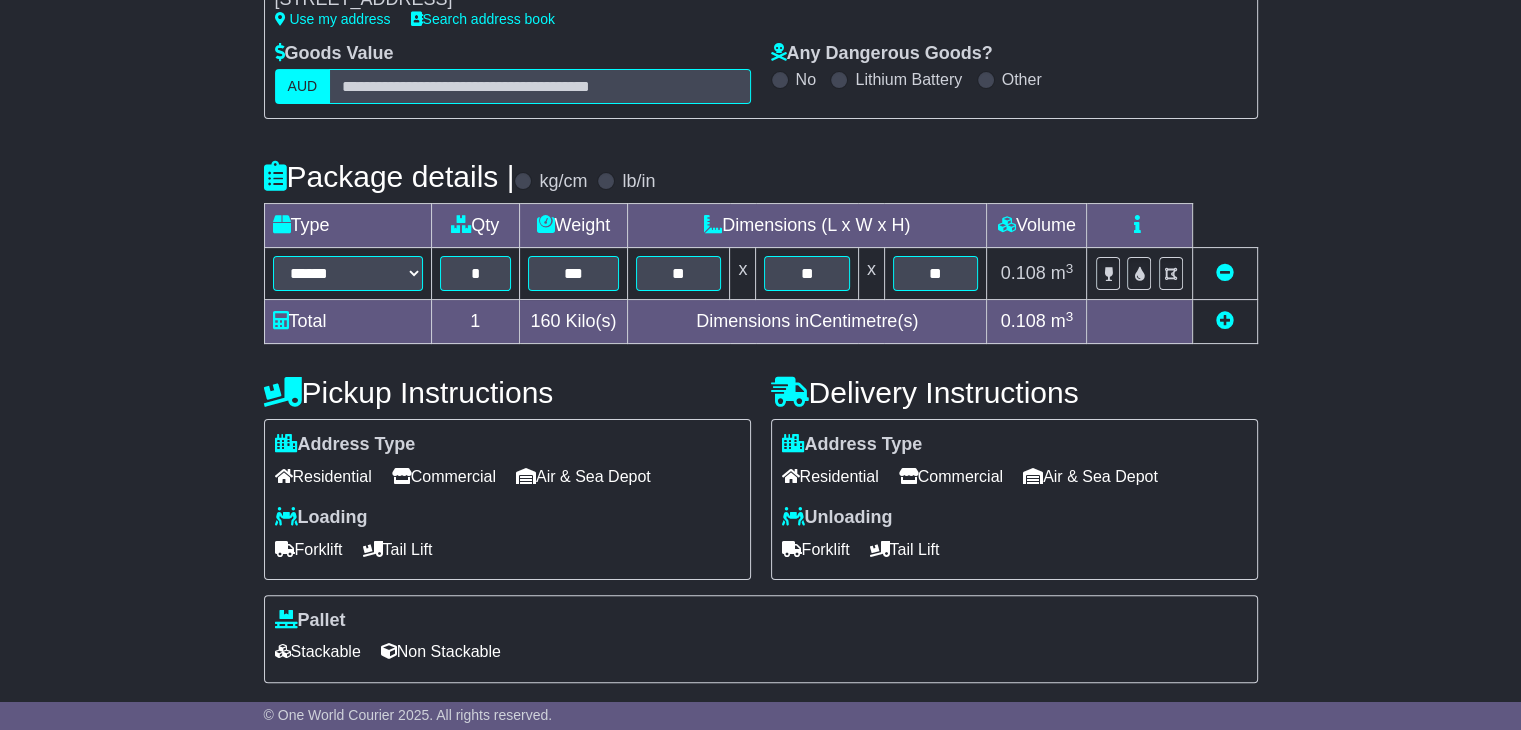 click on "Forklift" at bounding box center (816, 549) 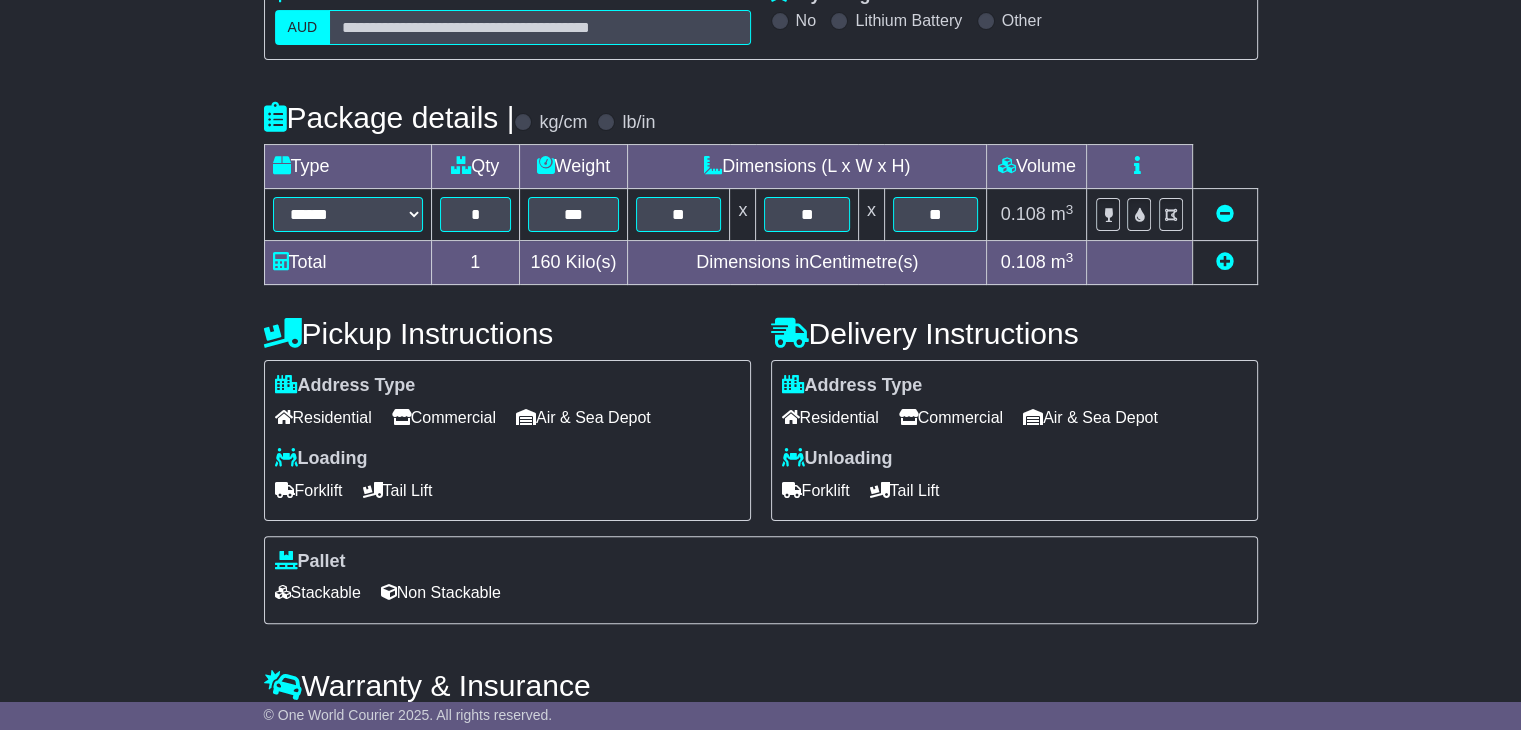 scroll, scrollTop: 548, scrollLeft: 0, axis: vertical 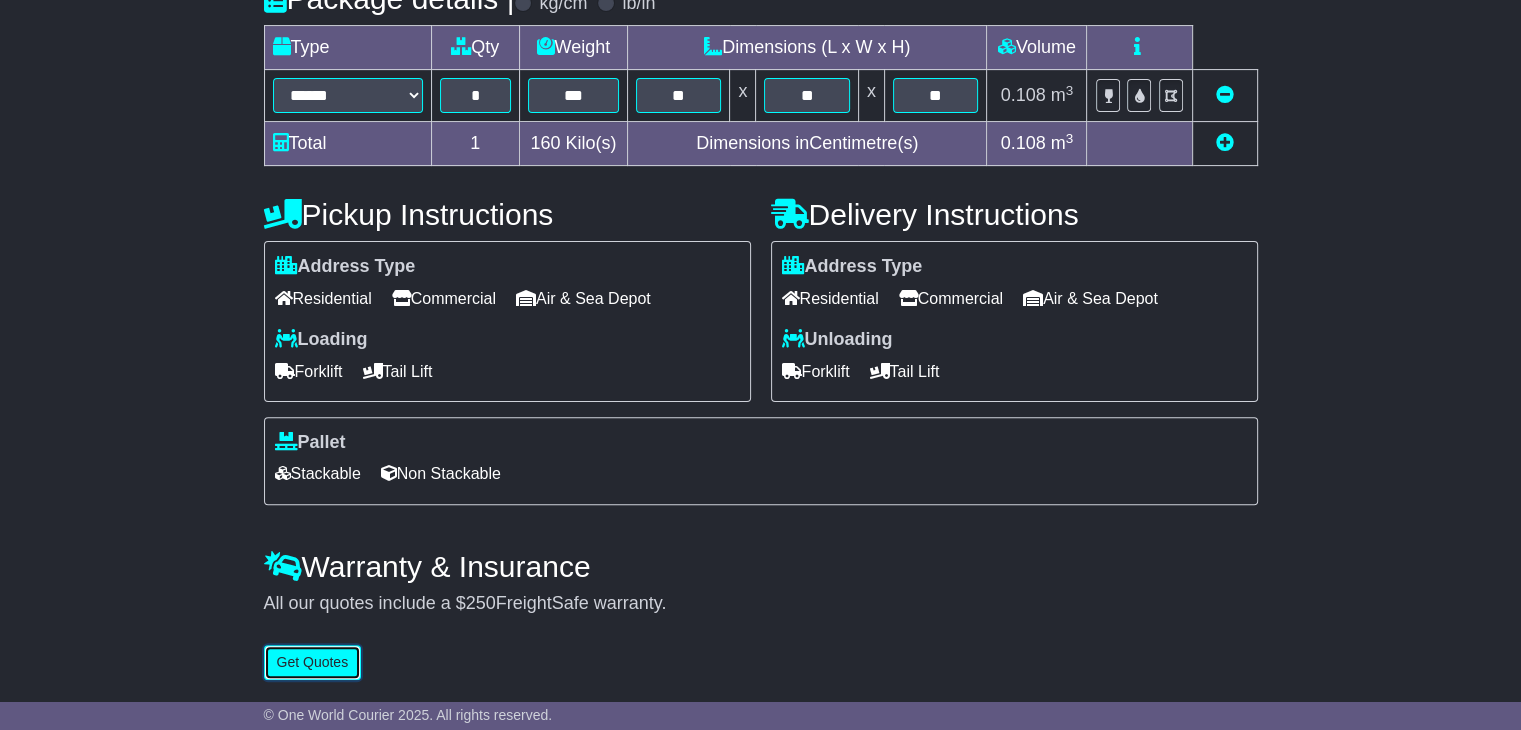 click on "Get Quotes" at bounding box center [313, 662] 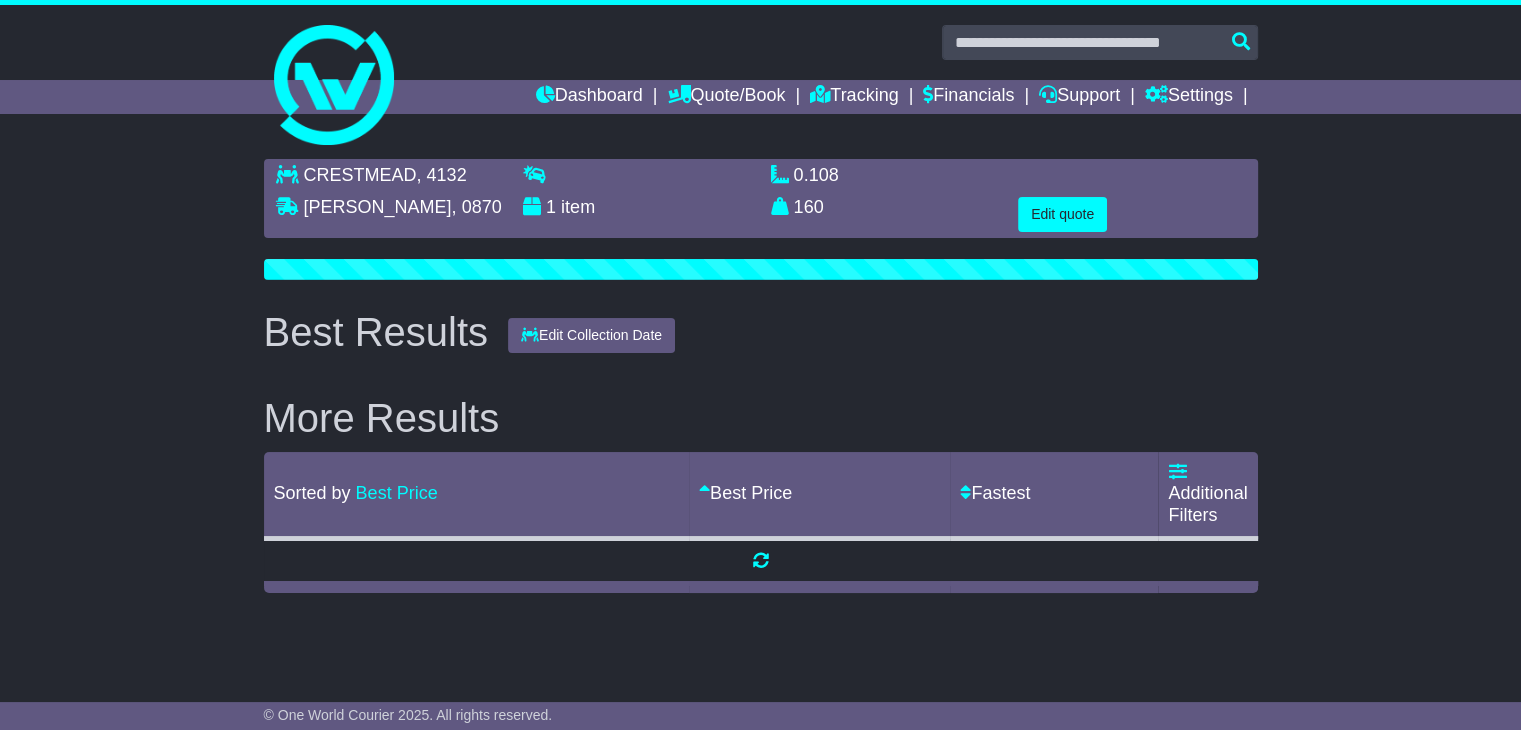 scroll, scrollTop: 0, scrollLeft: 0, axis: both 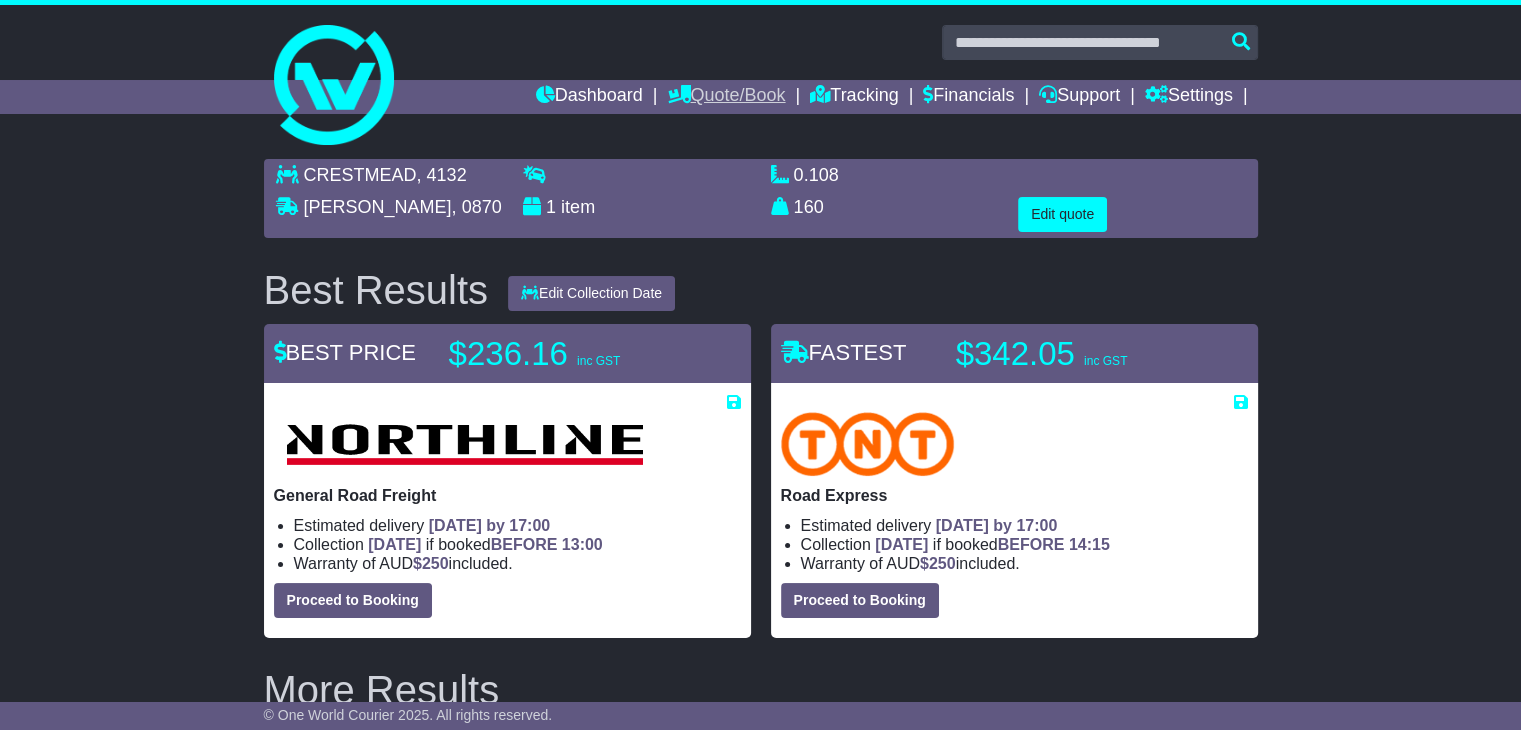 click on "Quote/Book" at bounding box center [726, 97] 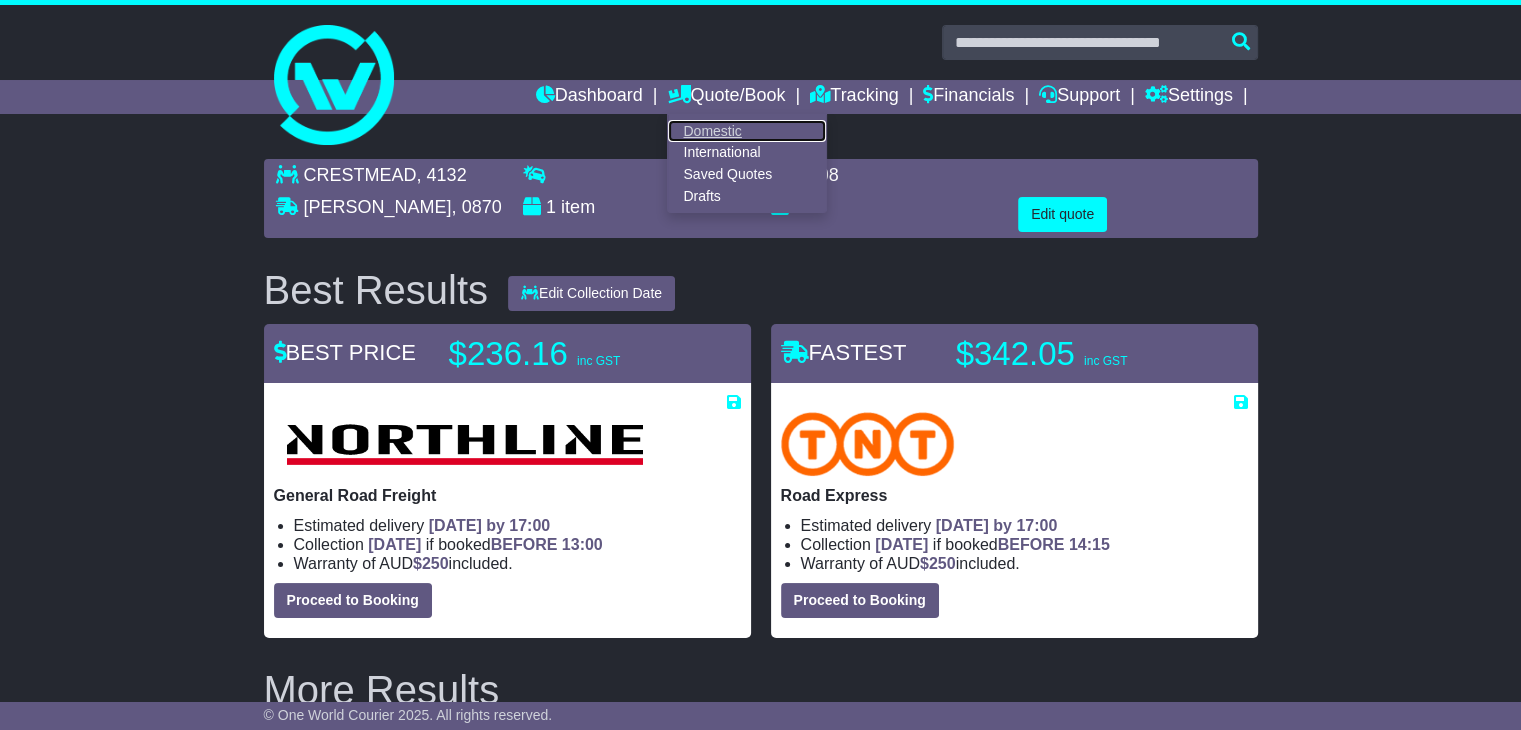 click on "Domestic" at bounding box center [747, 131] 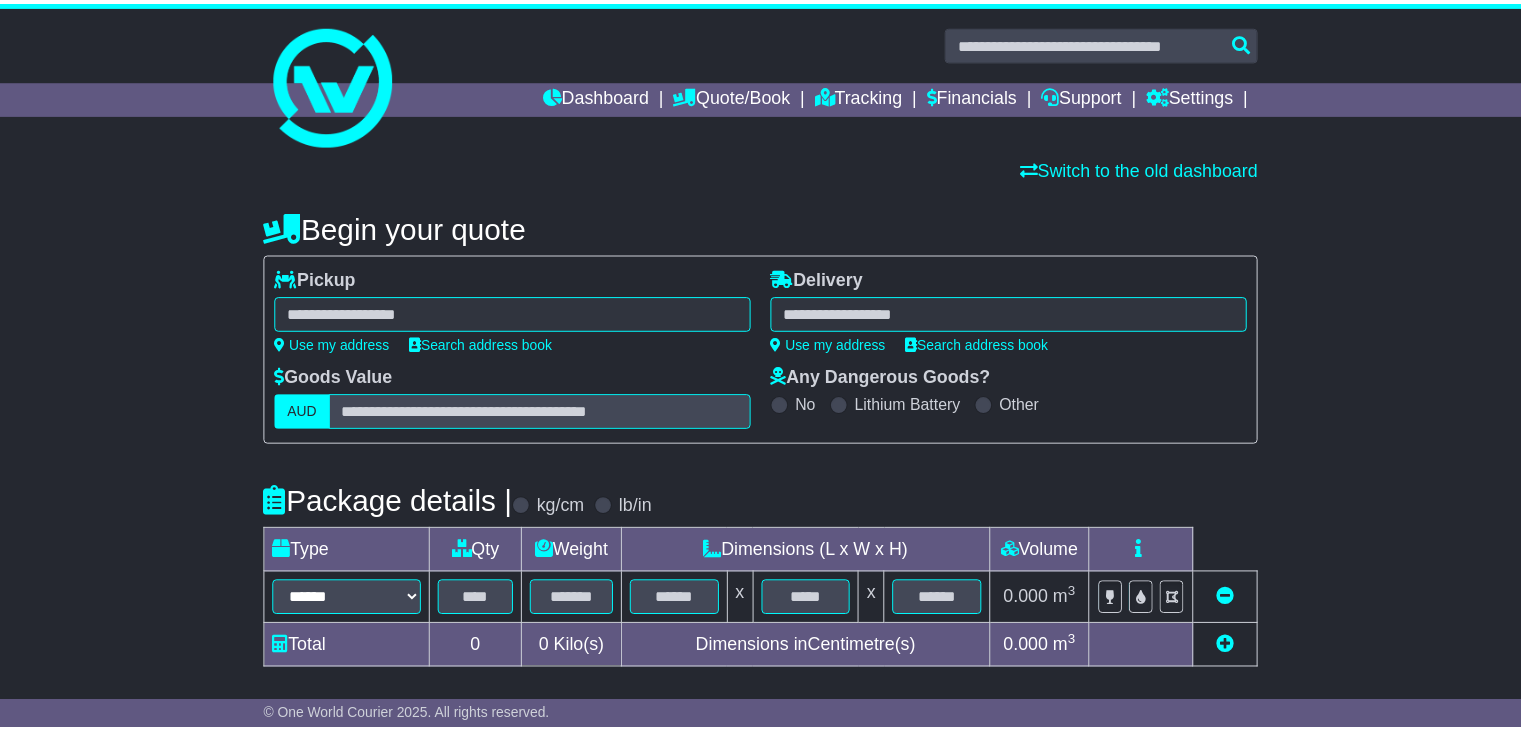 scroll, scrollTop: 0, scrollLeft: 0, axis: both 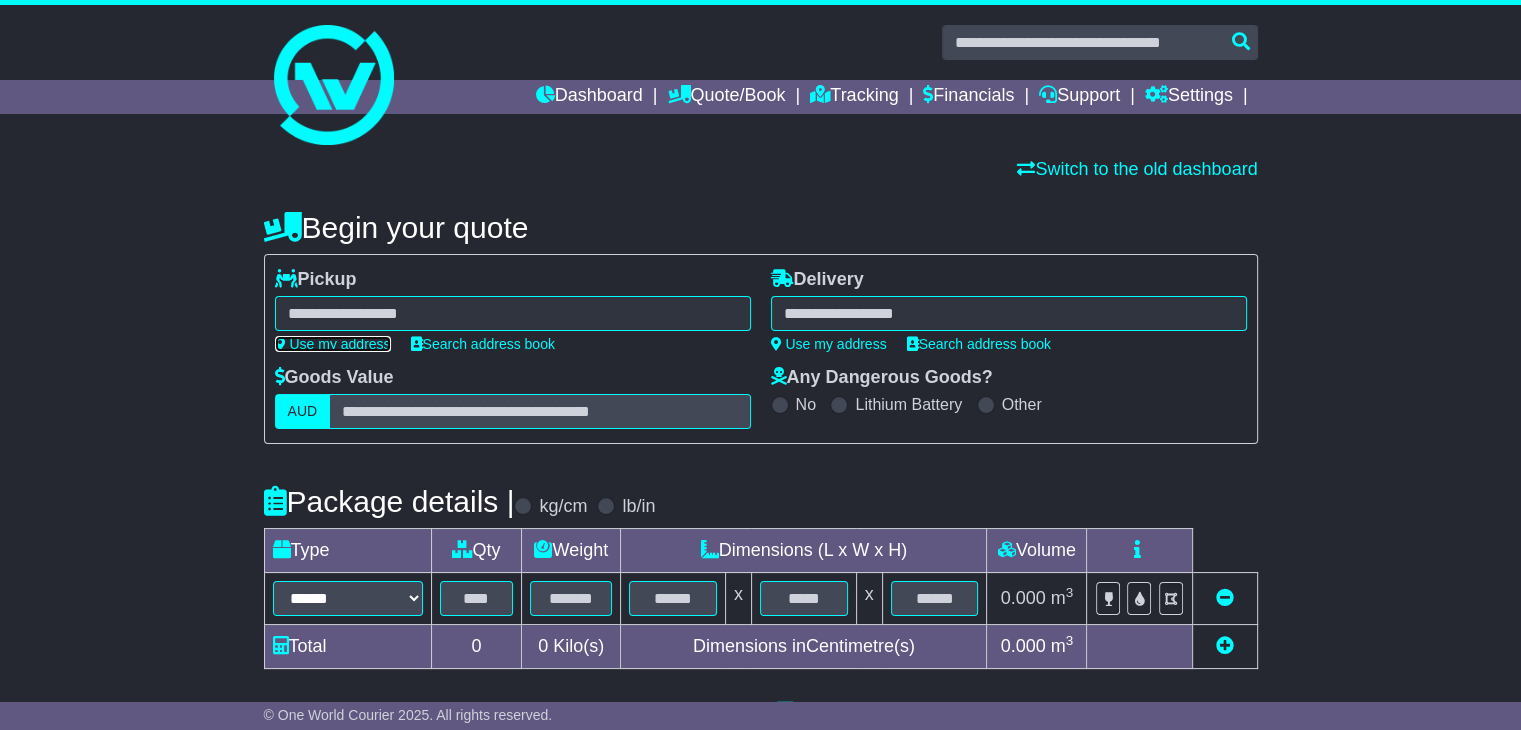 click on "Use my address" at bounding box center [333, 344] 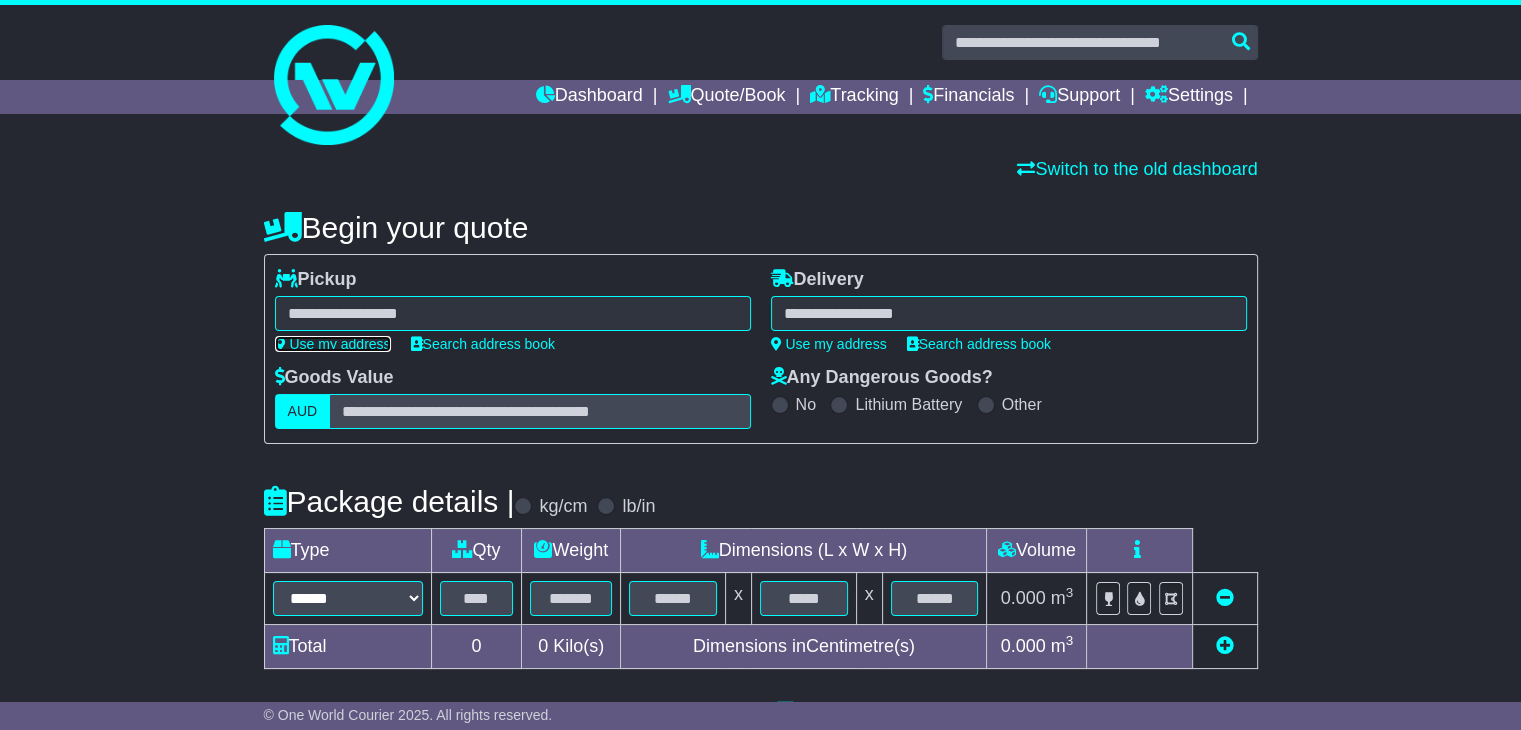 type on "**********" 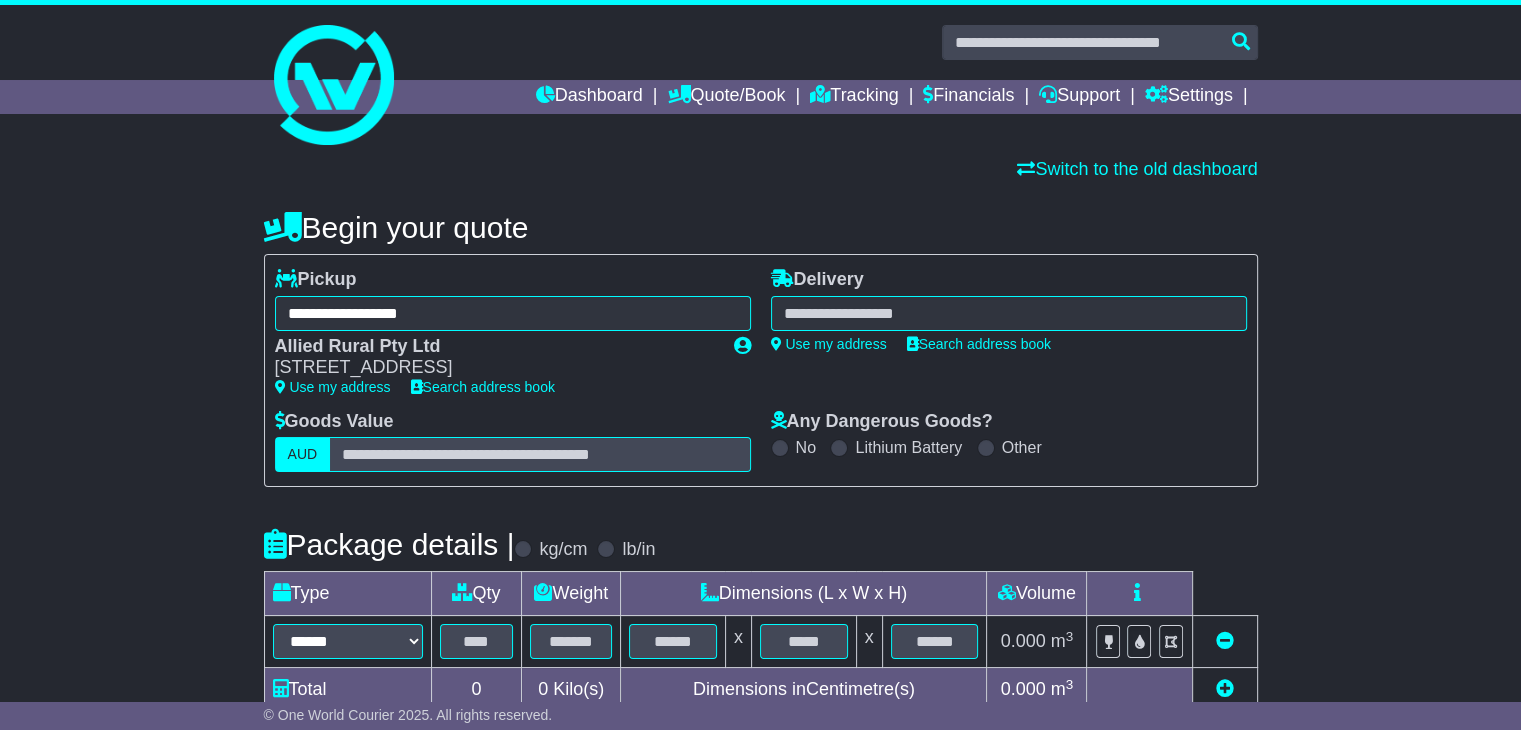 click at bounding box center [1009, 313] 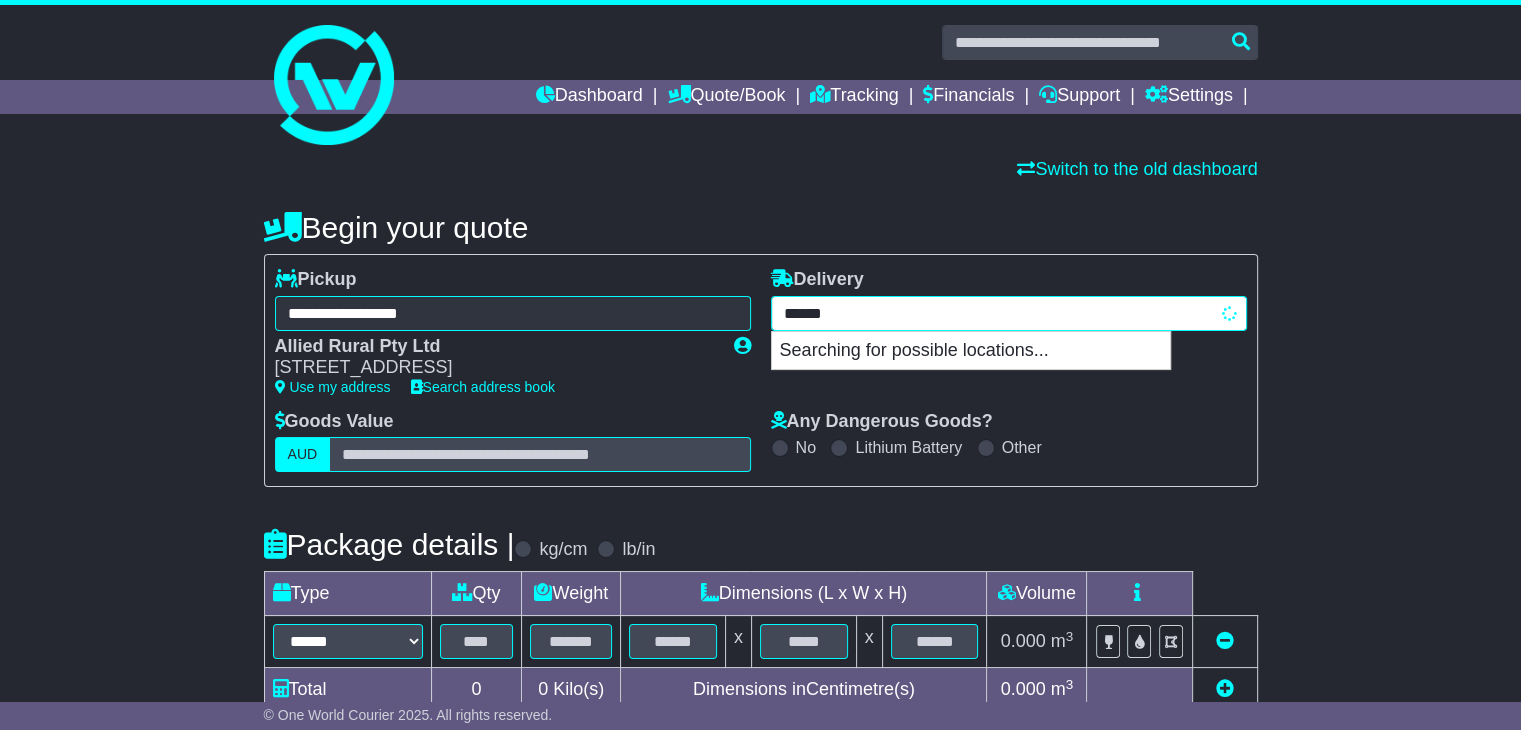 type on "*******" 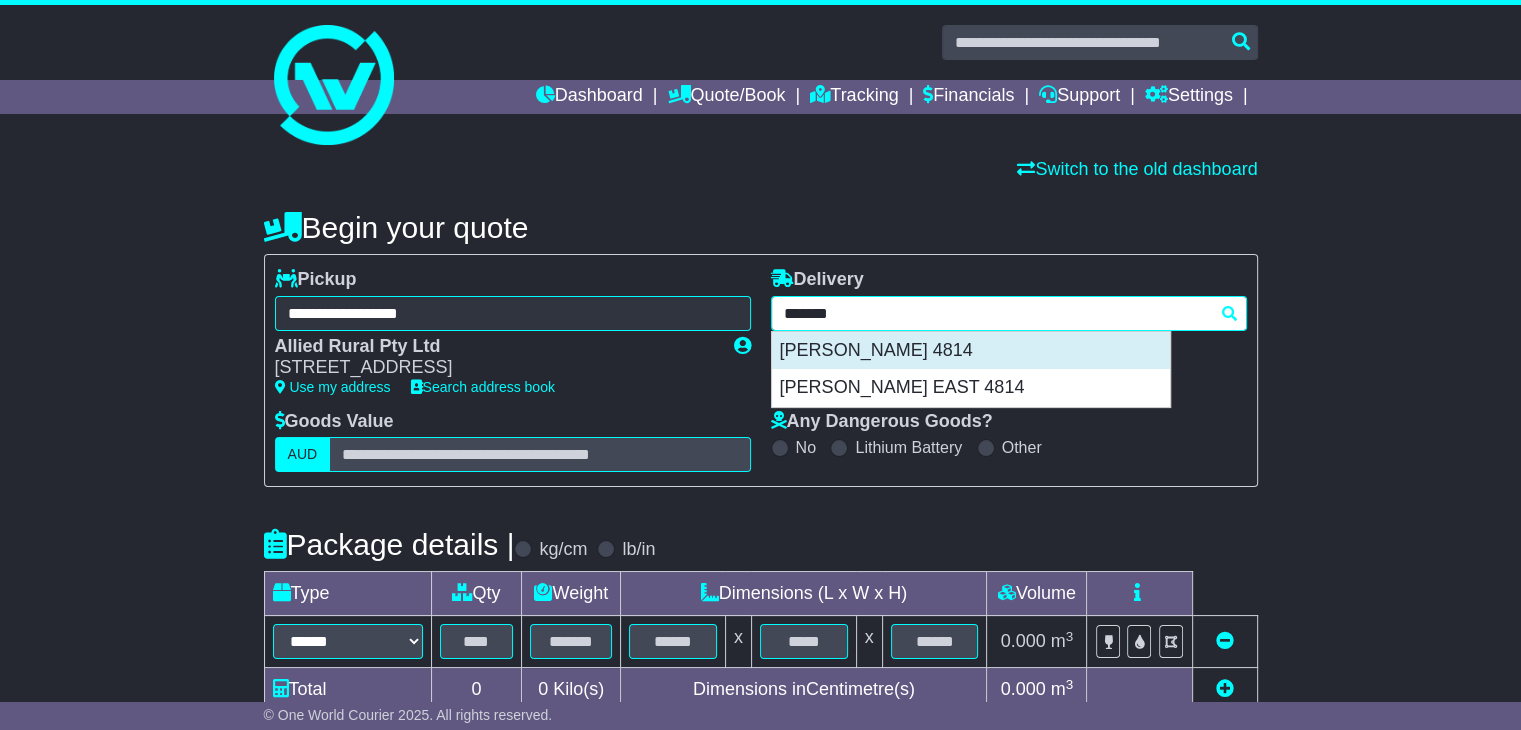 click on "[PERSON_NAME] 4814" at bounding box center (971, 351) 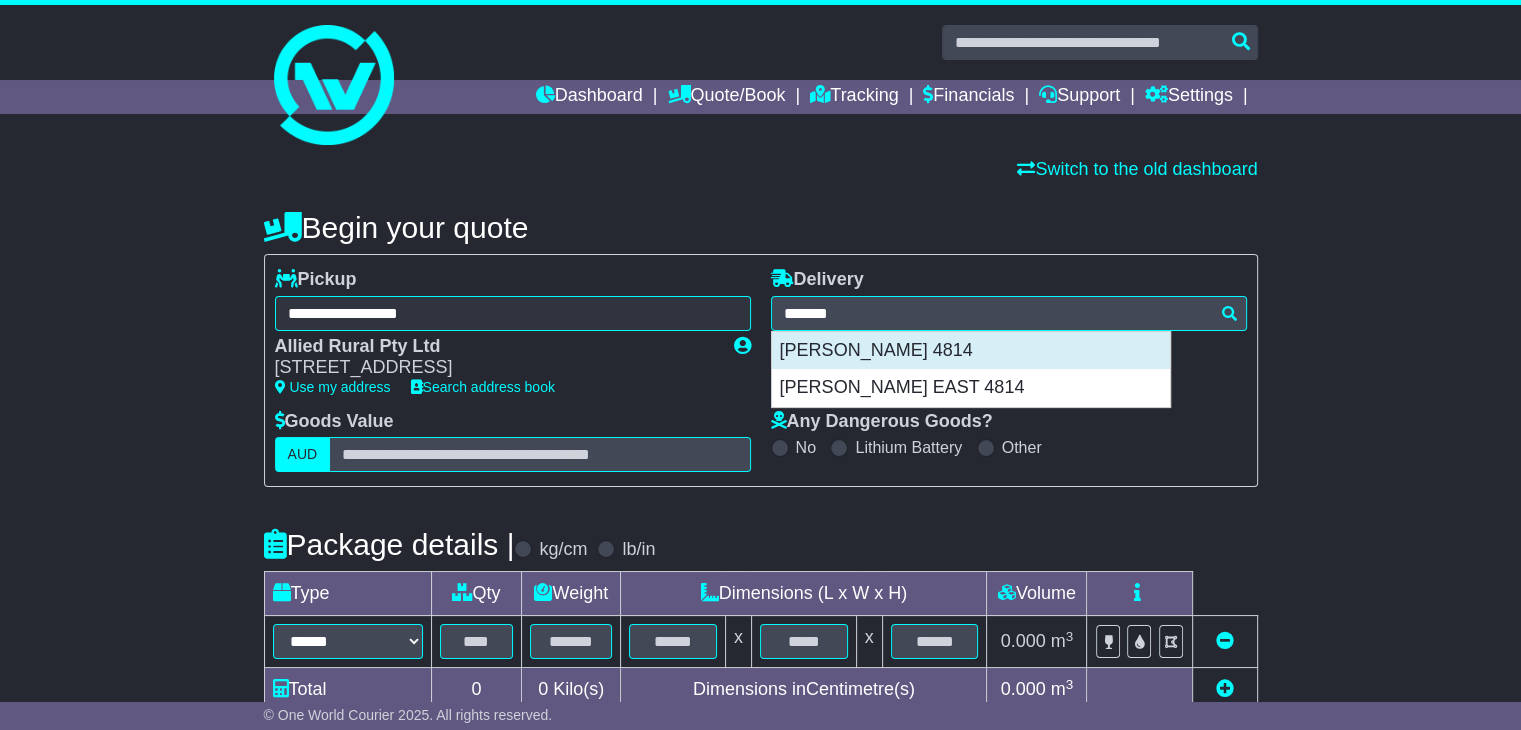 type on "**********" 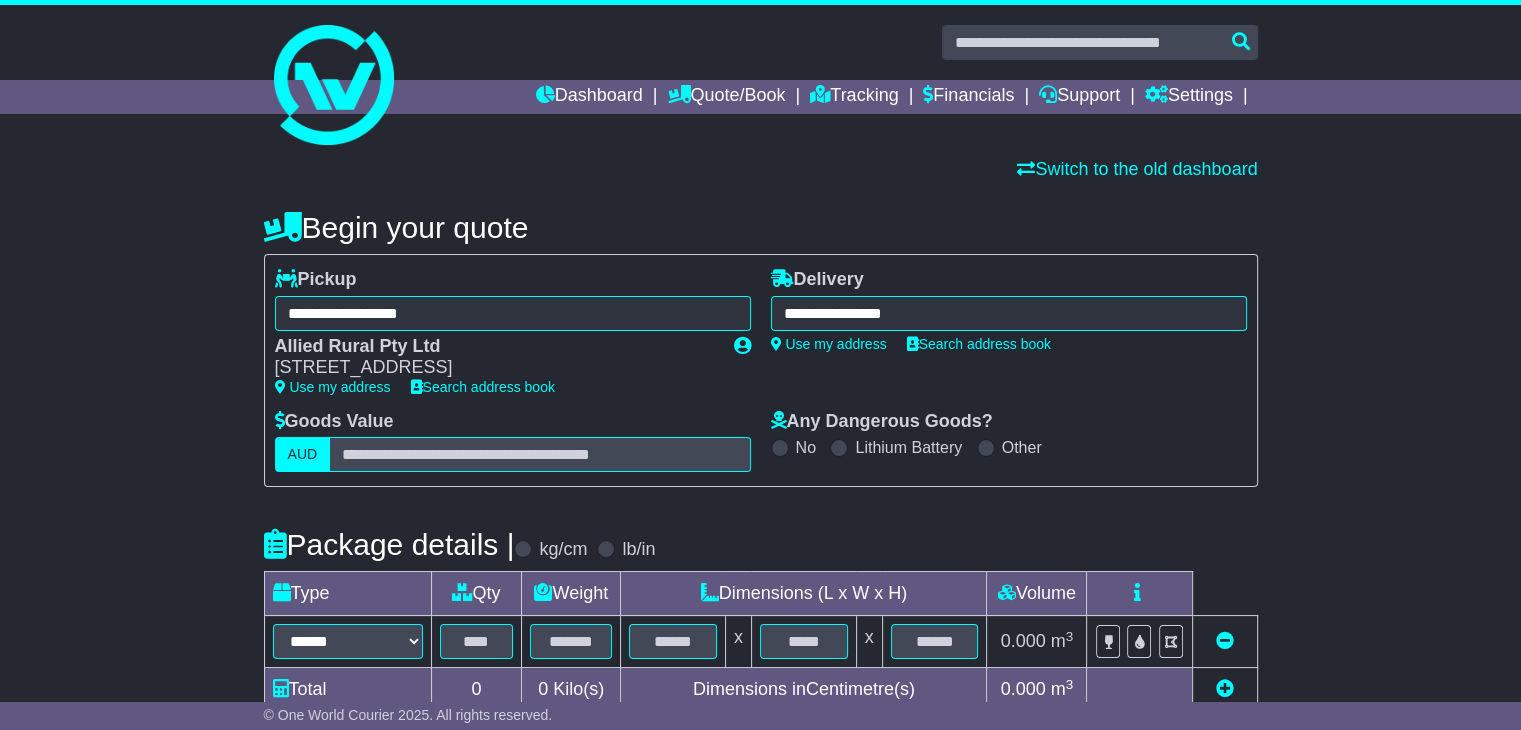 scroll, scrollTop: 368, scrollLeft: 0, axis: vertical 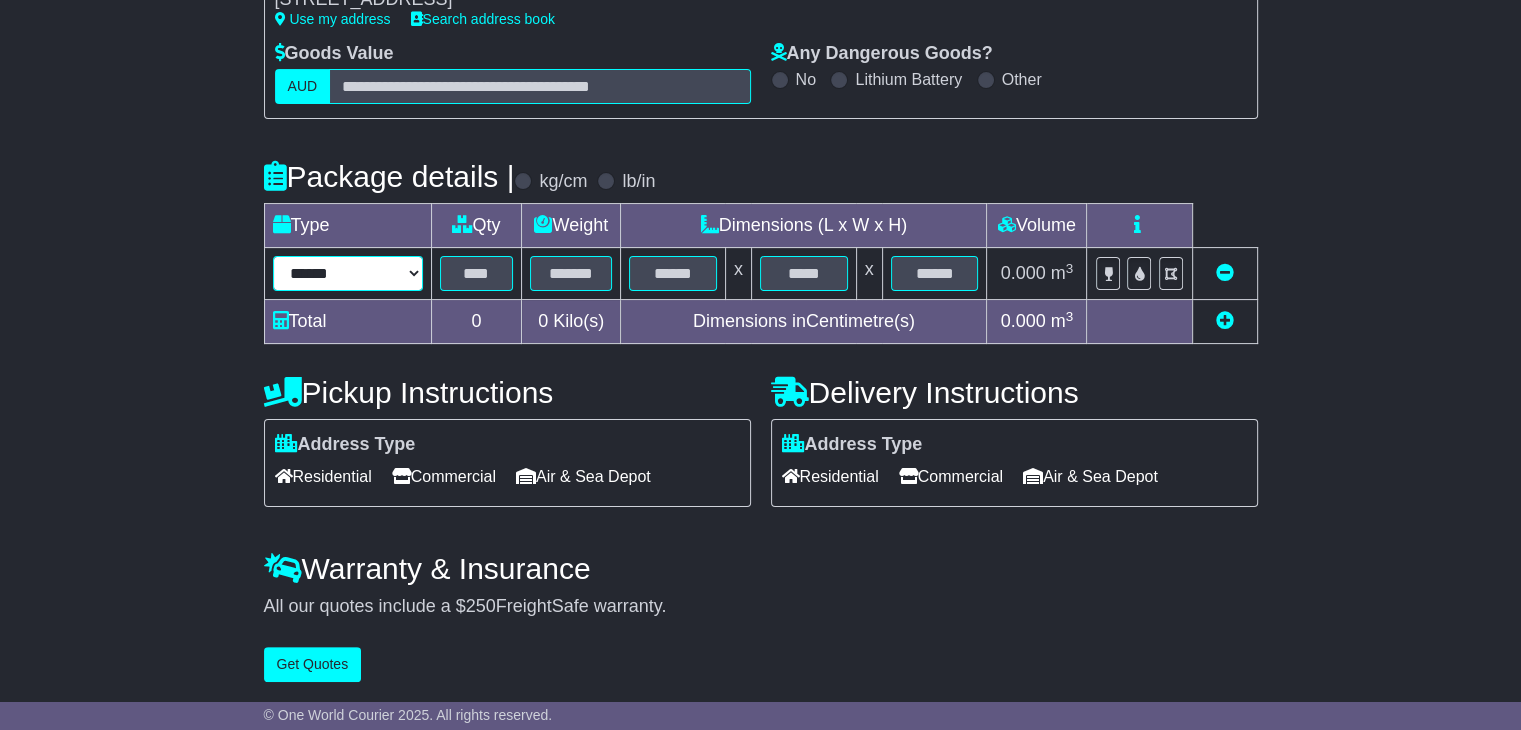 click on "****** ****** *** ******** ***** **** **** ****** *** *******" at bounding box center [348, 273] 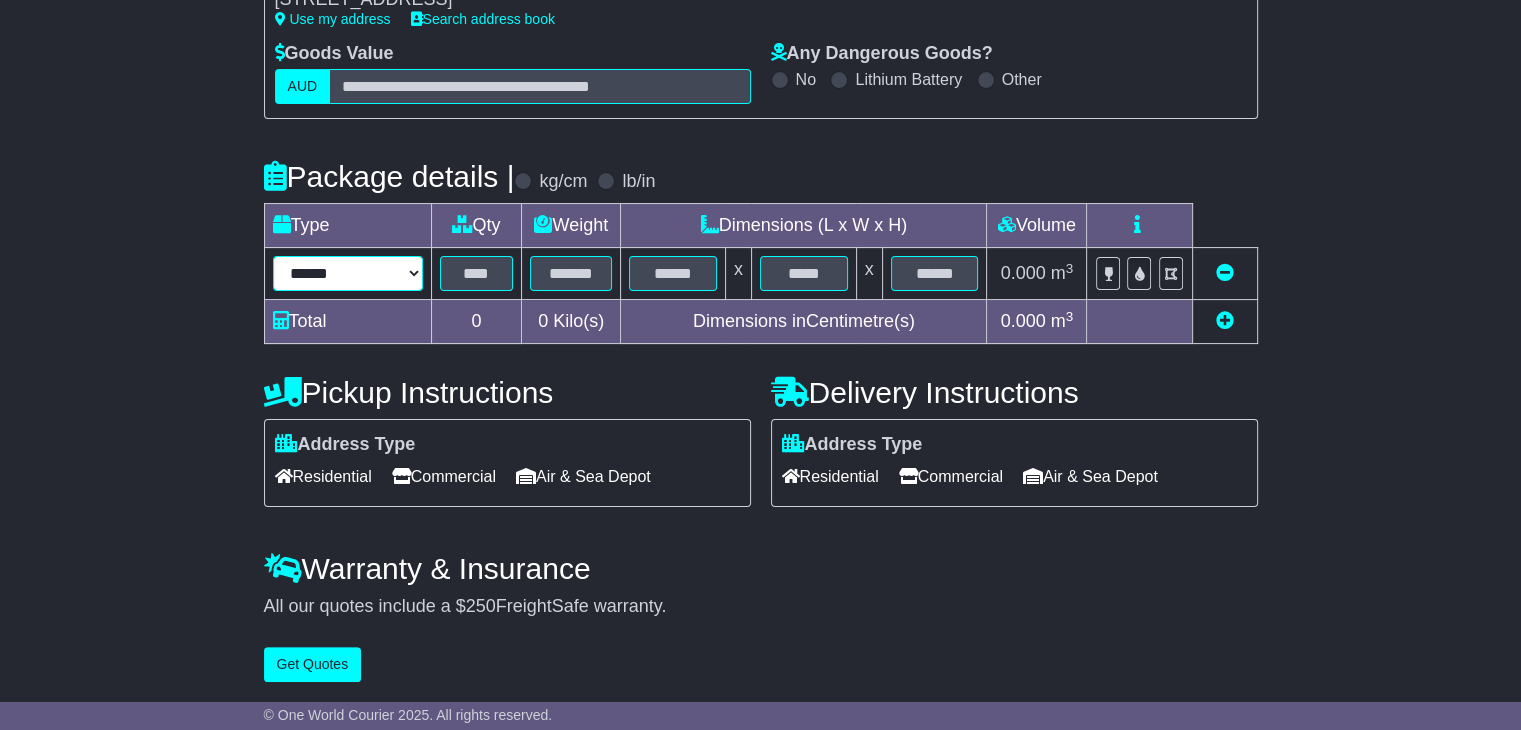 select on "*****" 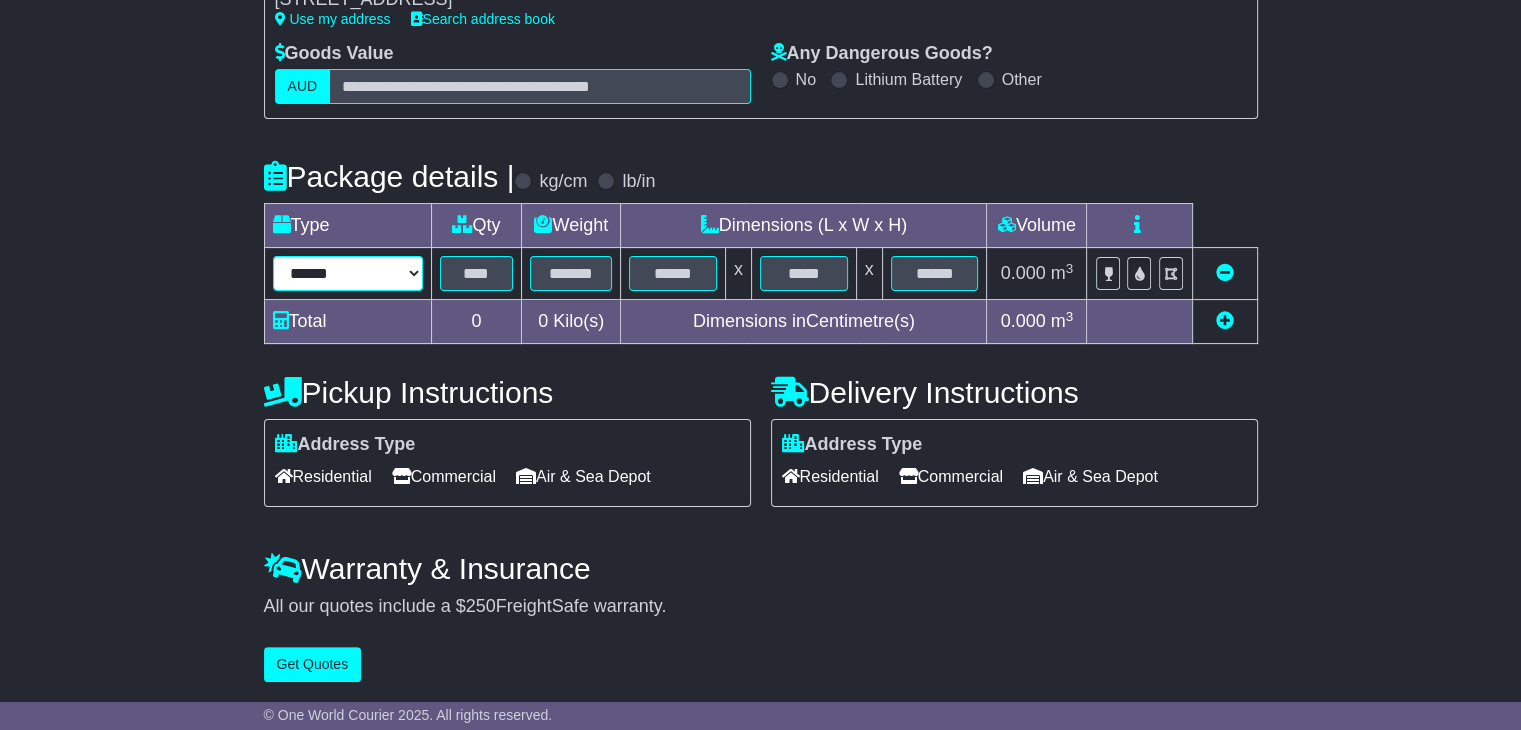 click on "****** ****** *** ******** ***** **** **** ****** *** *******" at bounding box center [348, 273] 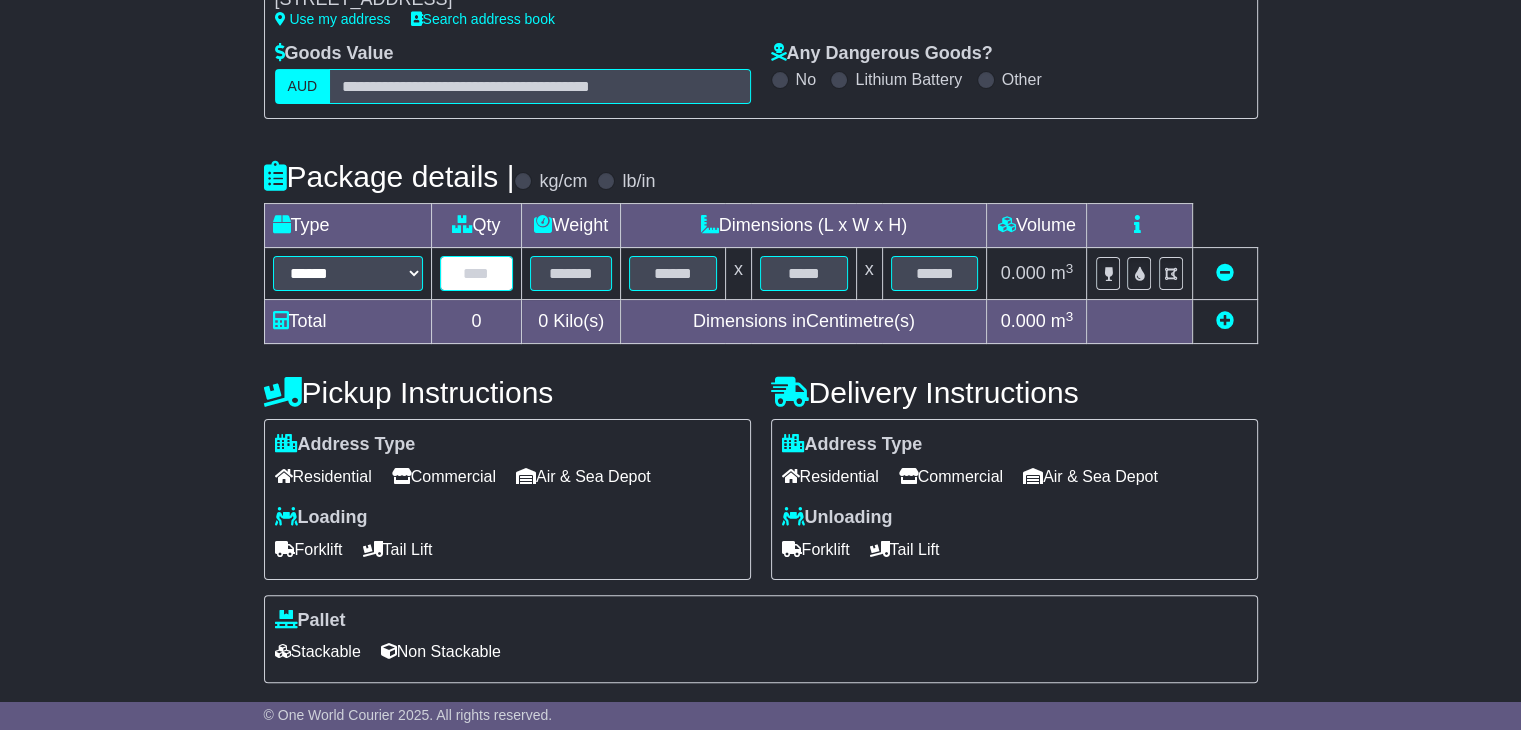 click at bounding box center (477, 273) 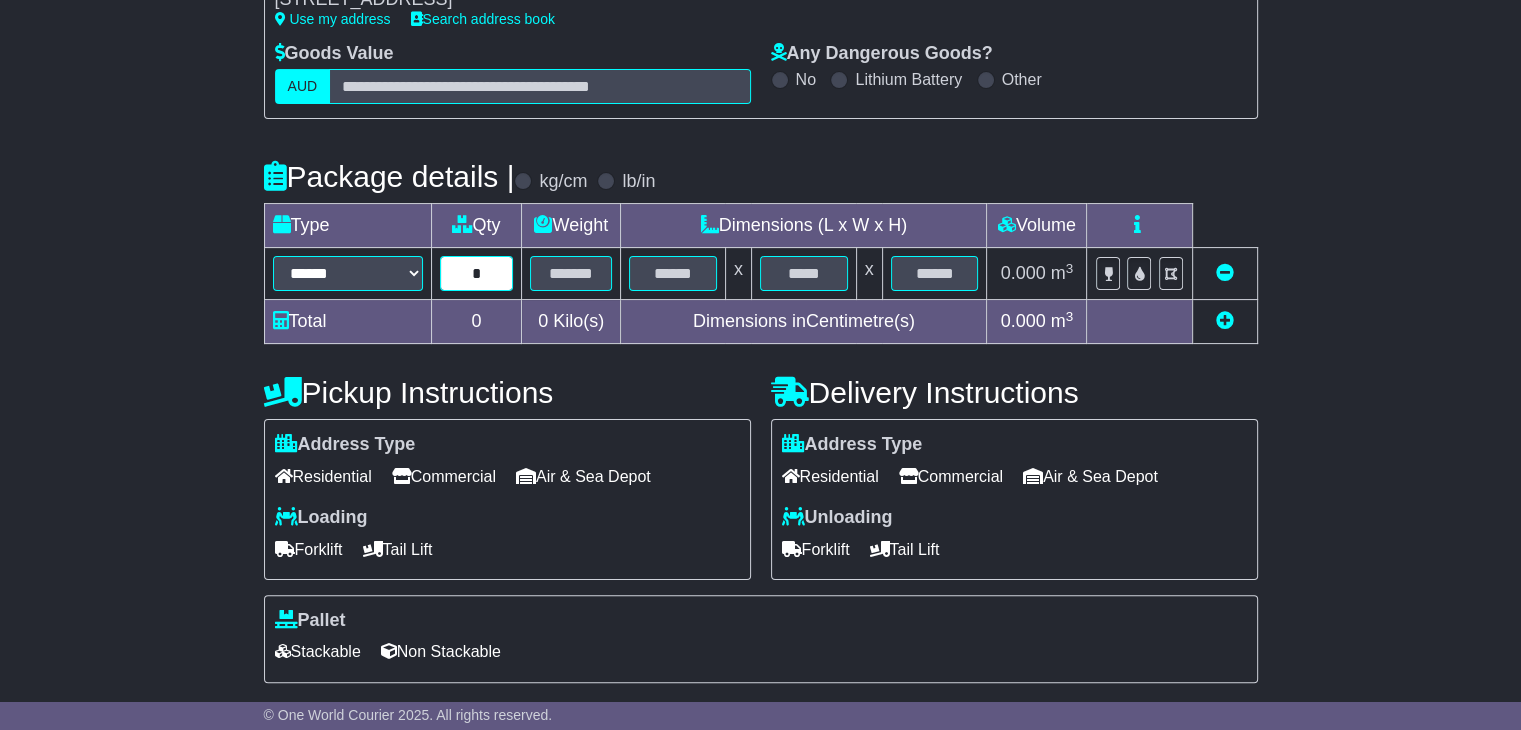 type on "*" 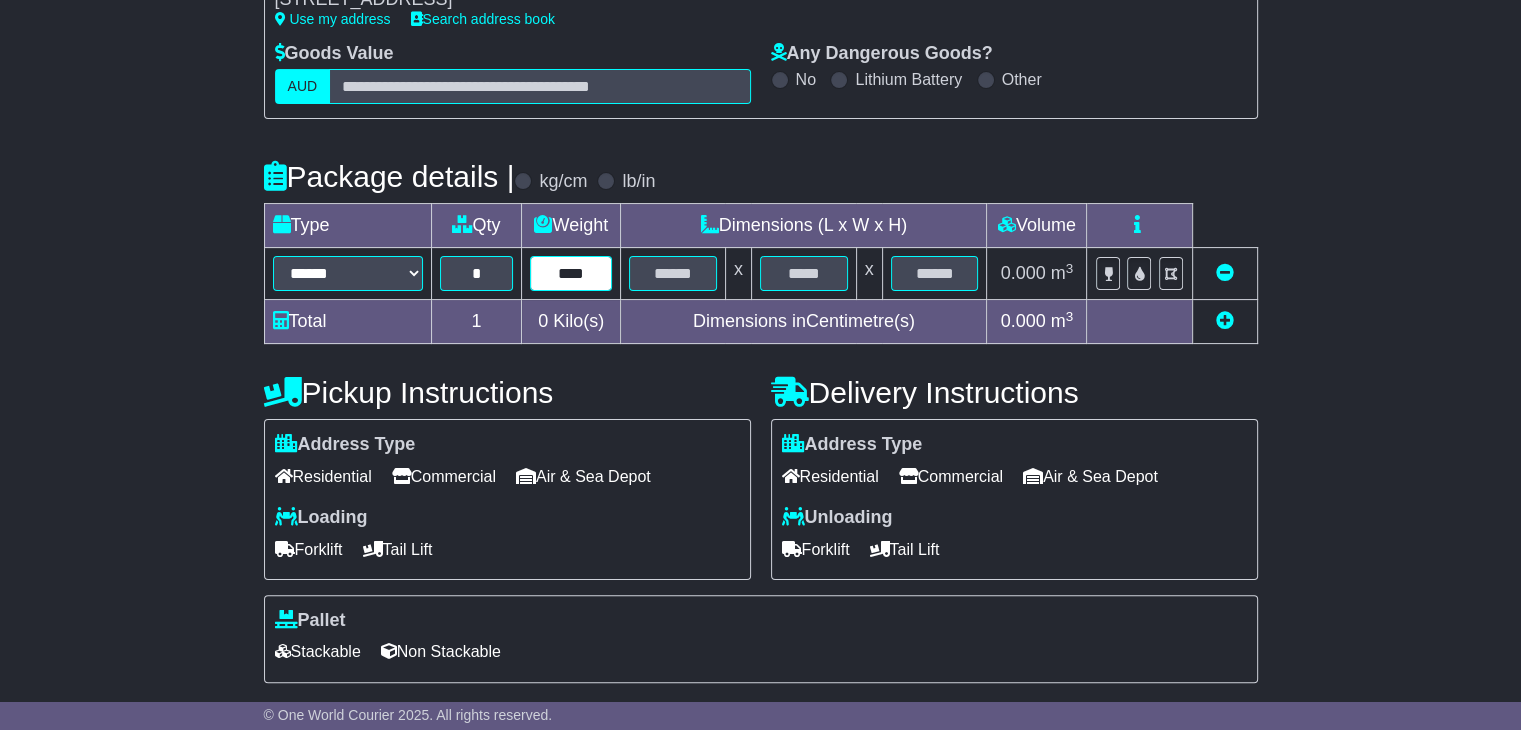 type on "****" 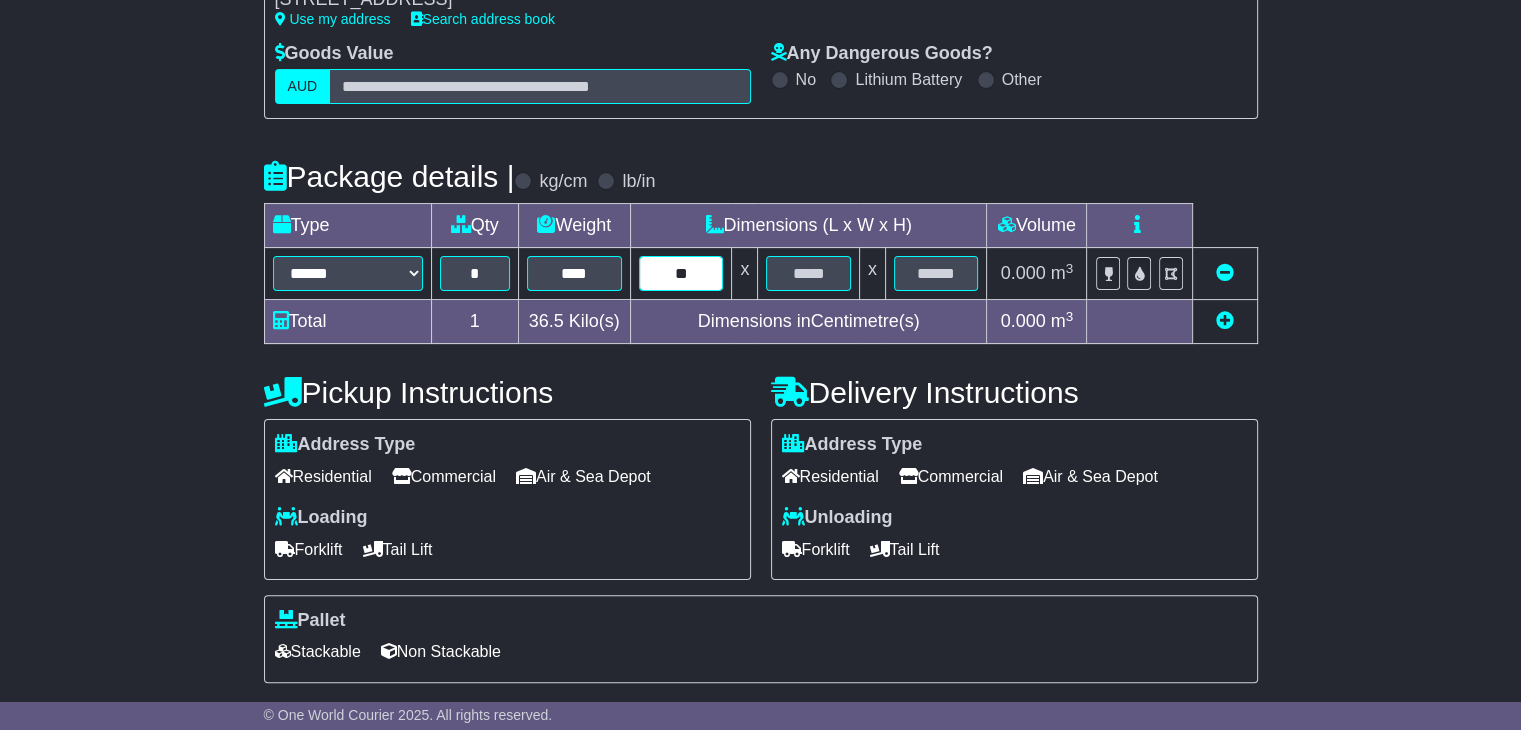 type on "**" 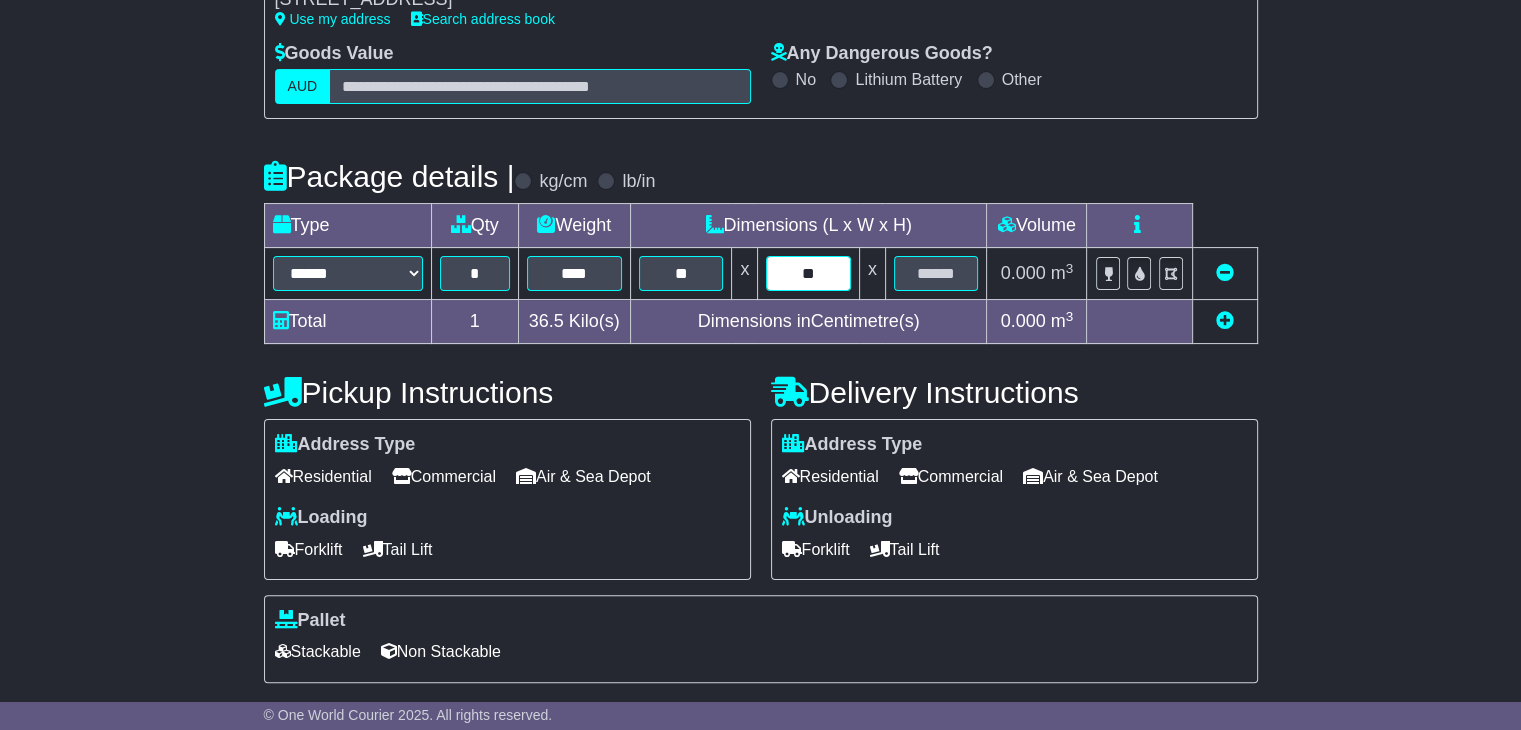 type on "**" 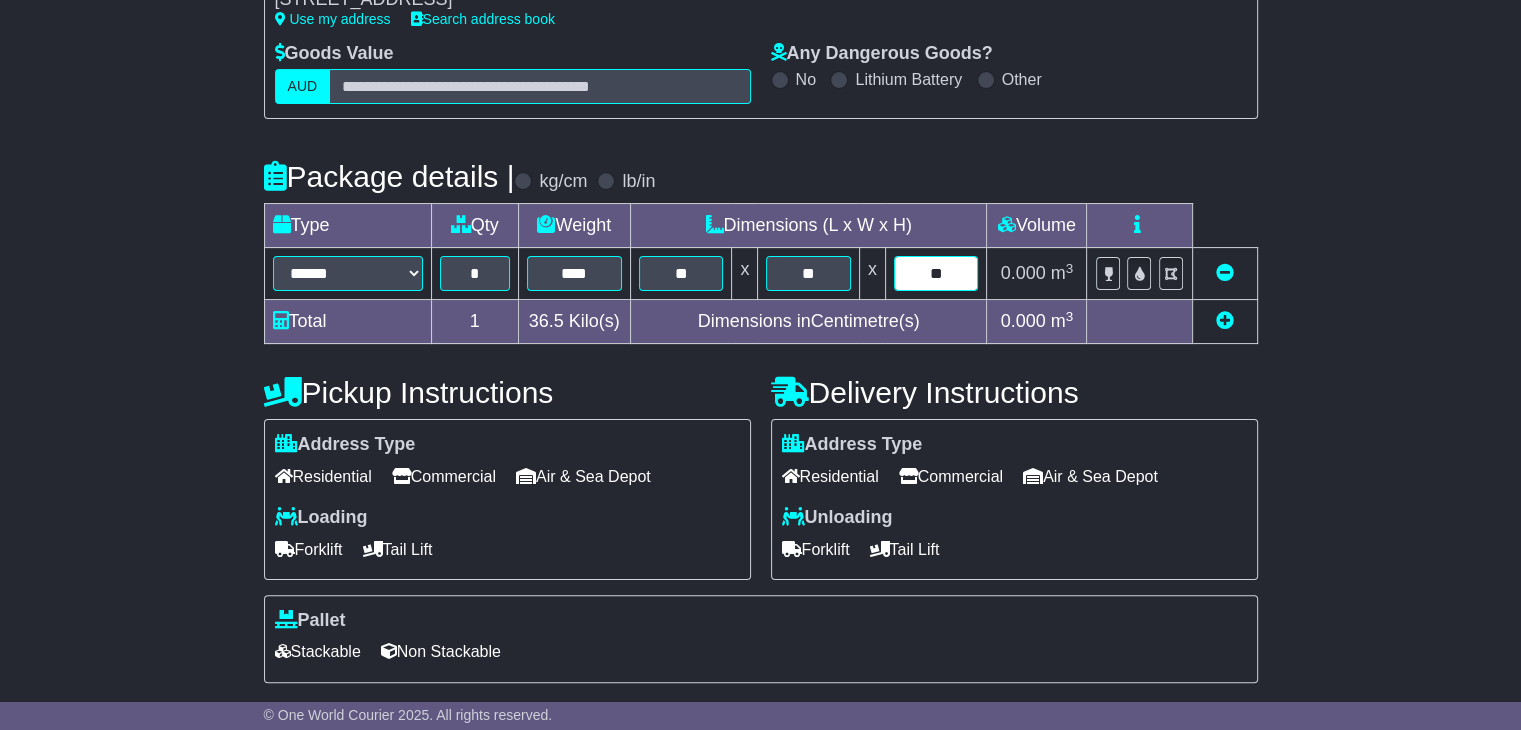 type on "**" 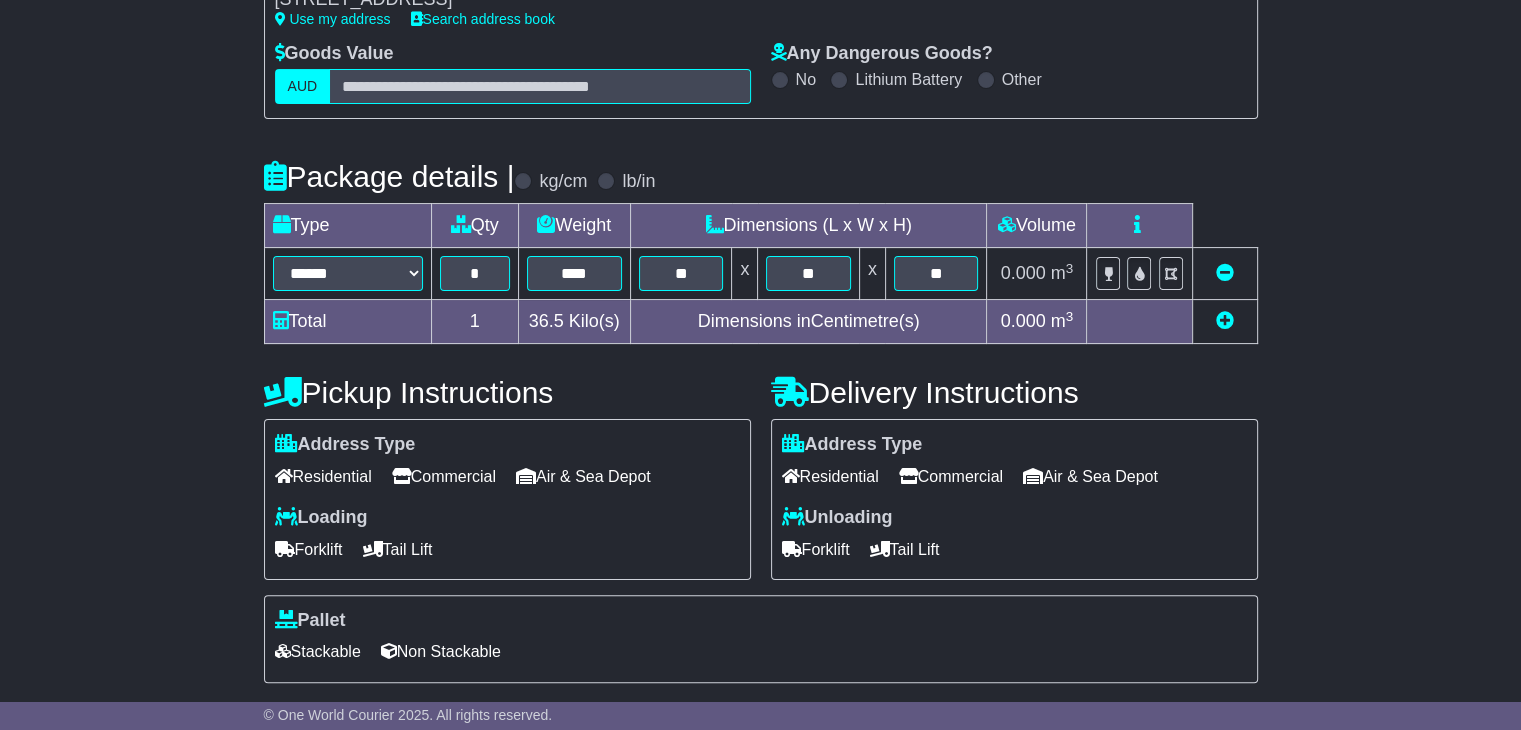 click on "Commercial" at bounding box center [951, 476] 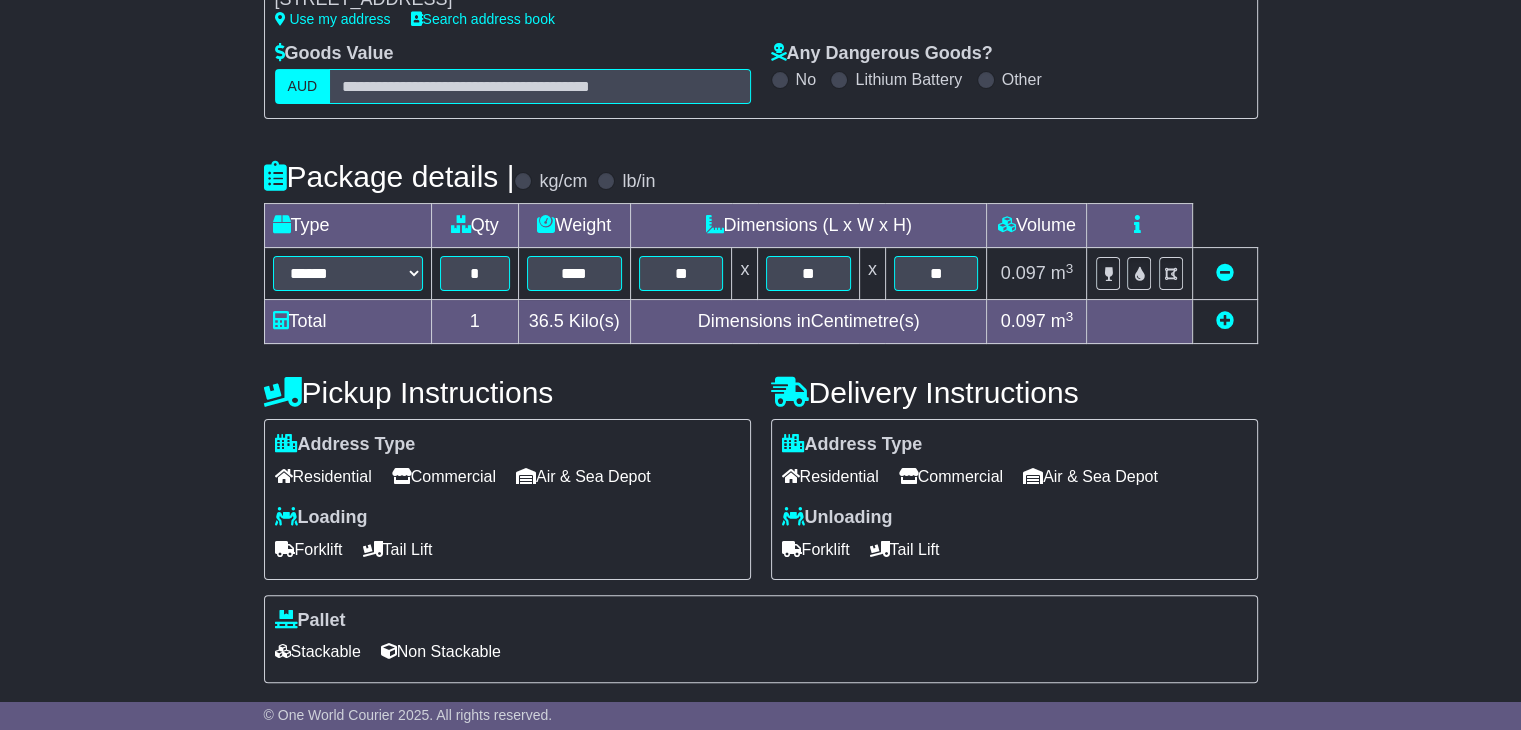 click on "Forklift" at bounding box center [816, 549] 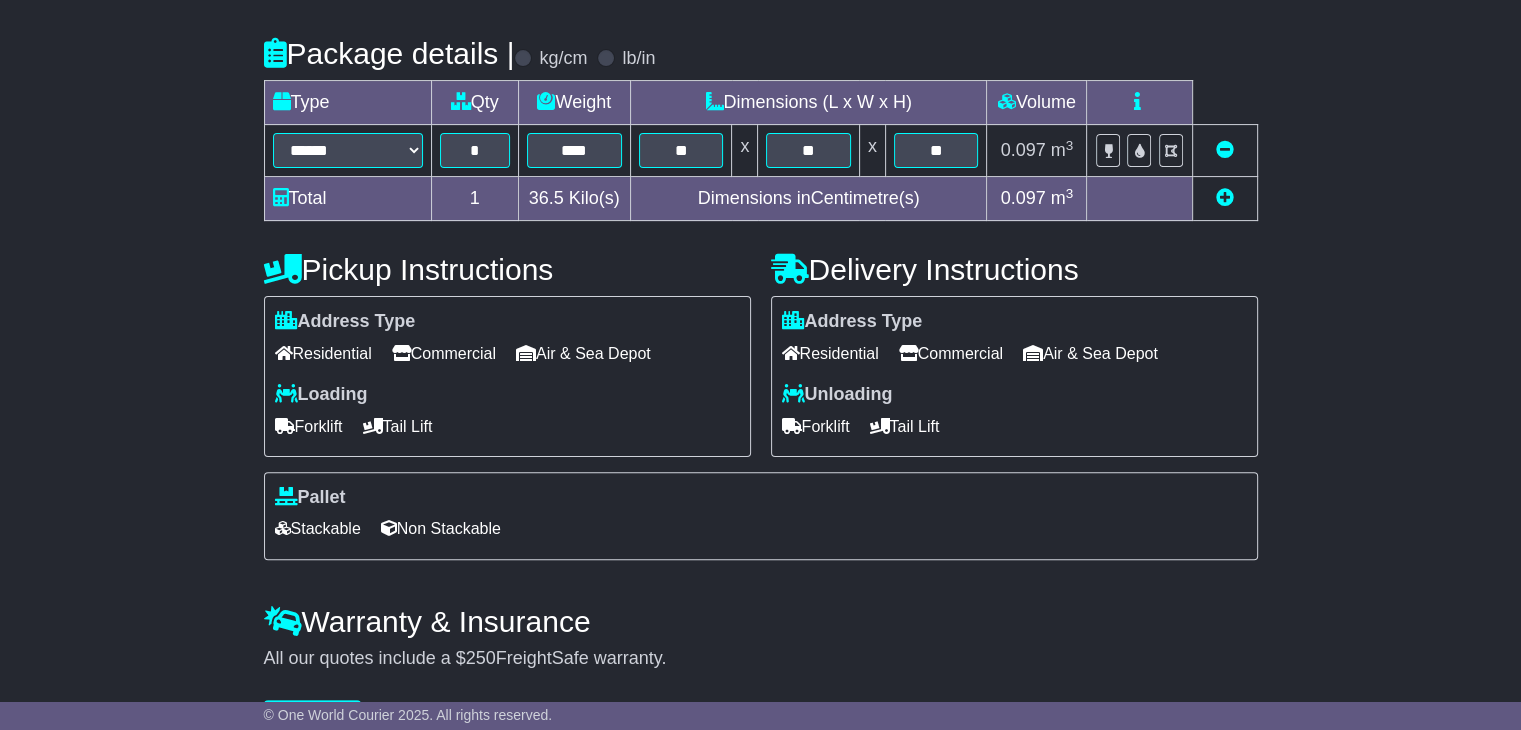 scroll, scrollTop: 548, scrollLeft: 0, axis: vertical 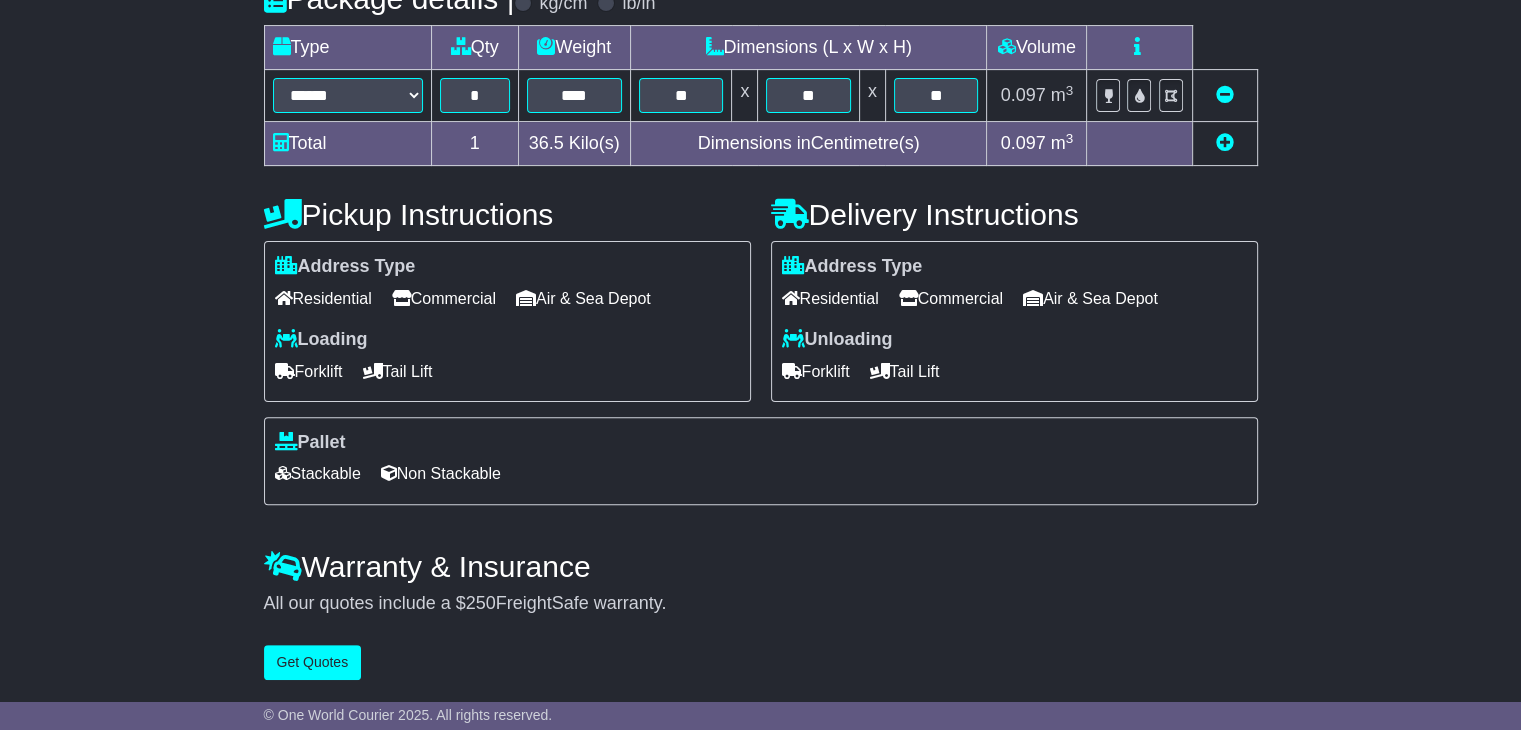 click on "**********" at bounding box center [761, 167] 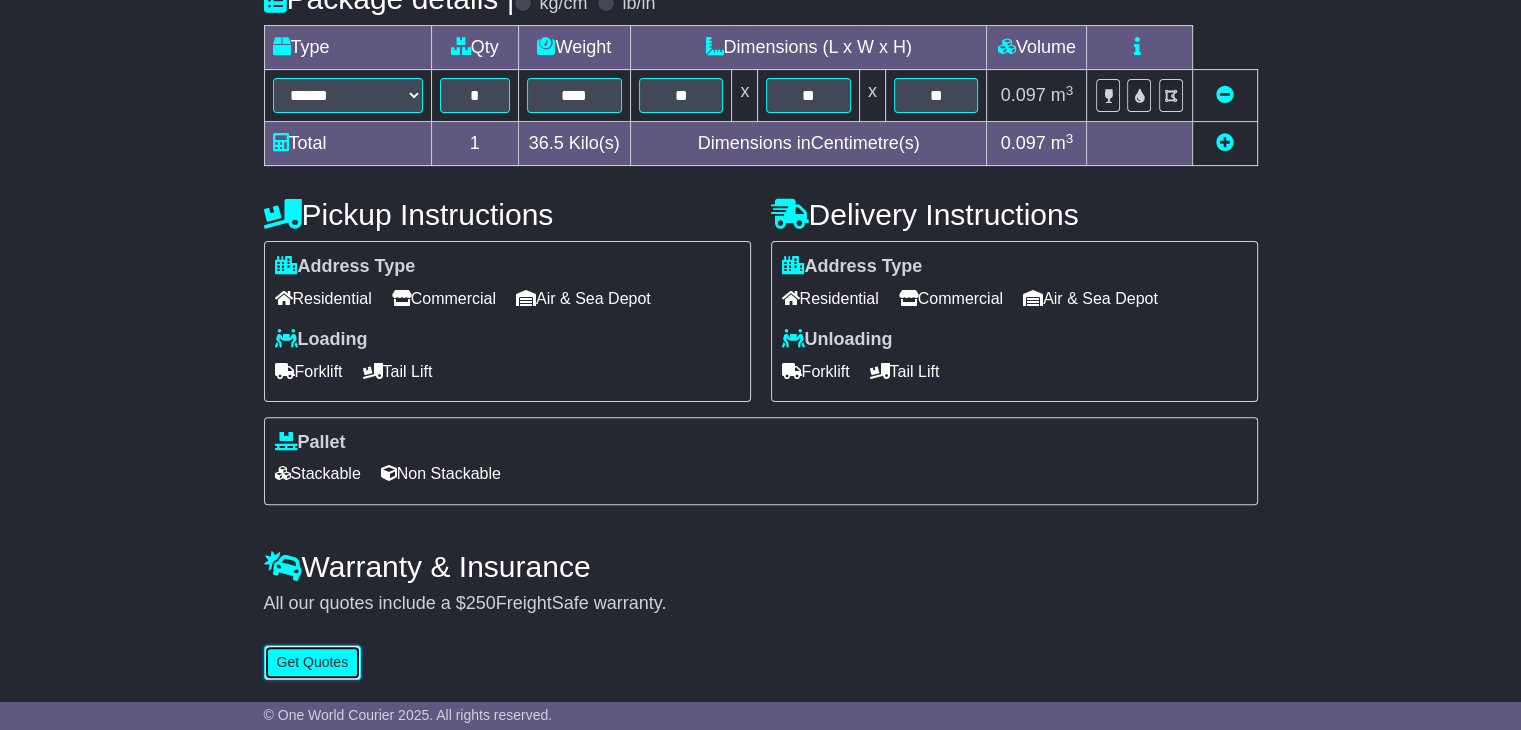 click on "Get Quotes" at bounding box center [313, 662] 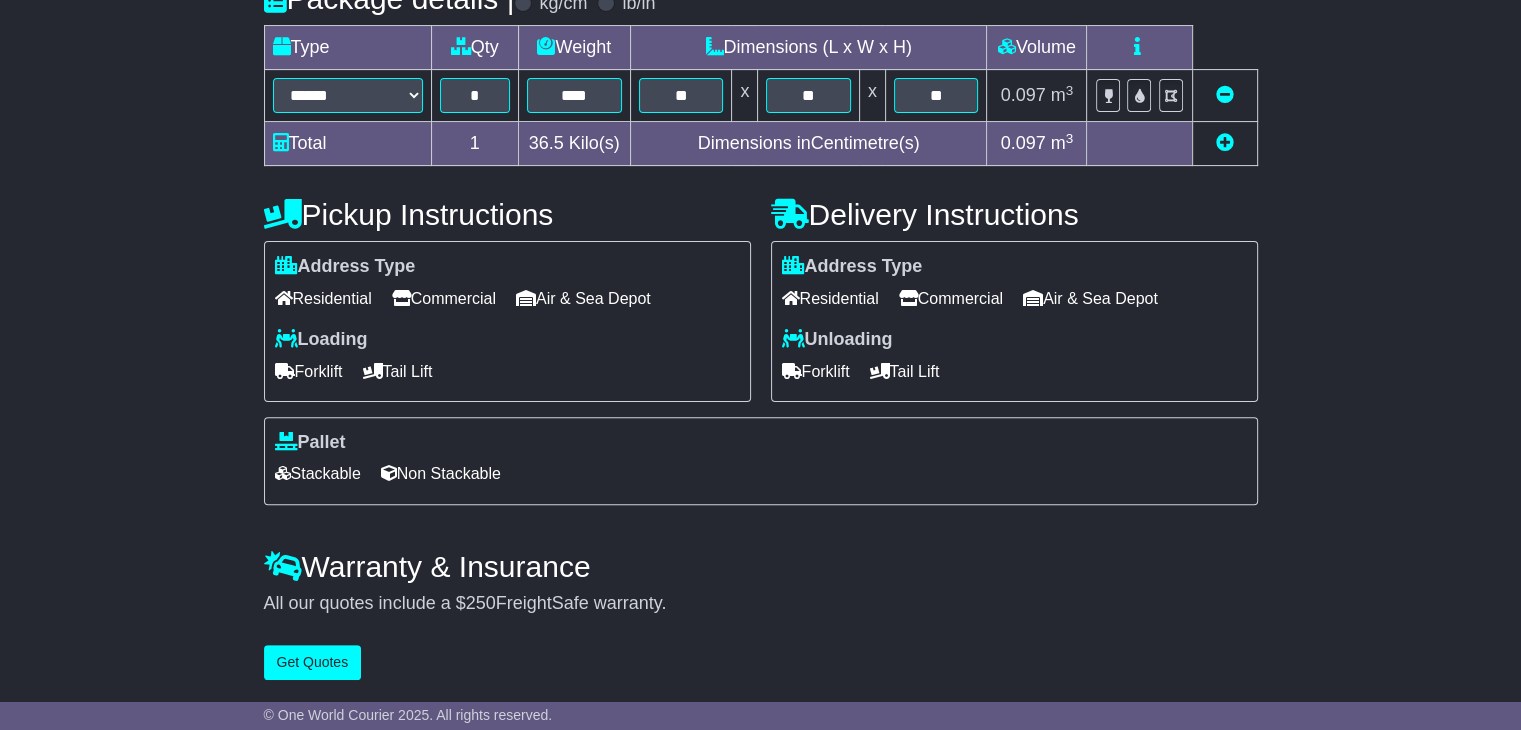 scroll, scrollTop: 0, scrollLeft: 0, axis: both 